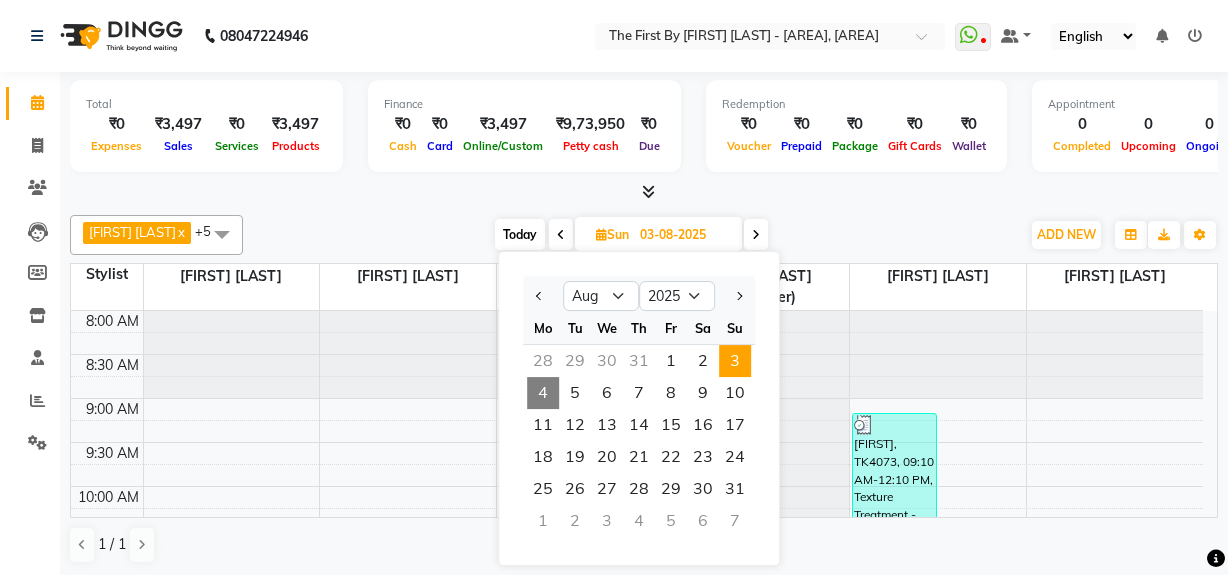 select on "8" 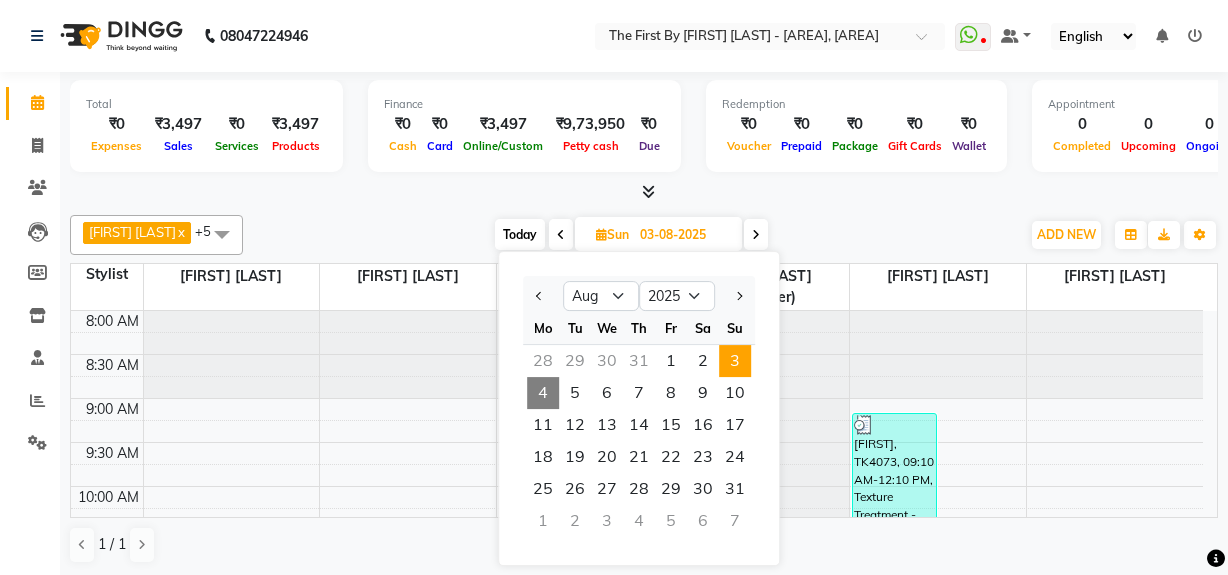 scroll, scrollTop: 0, scrollLeft: 0, axis: both 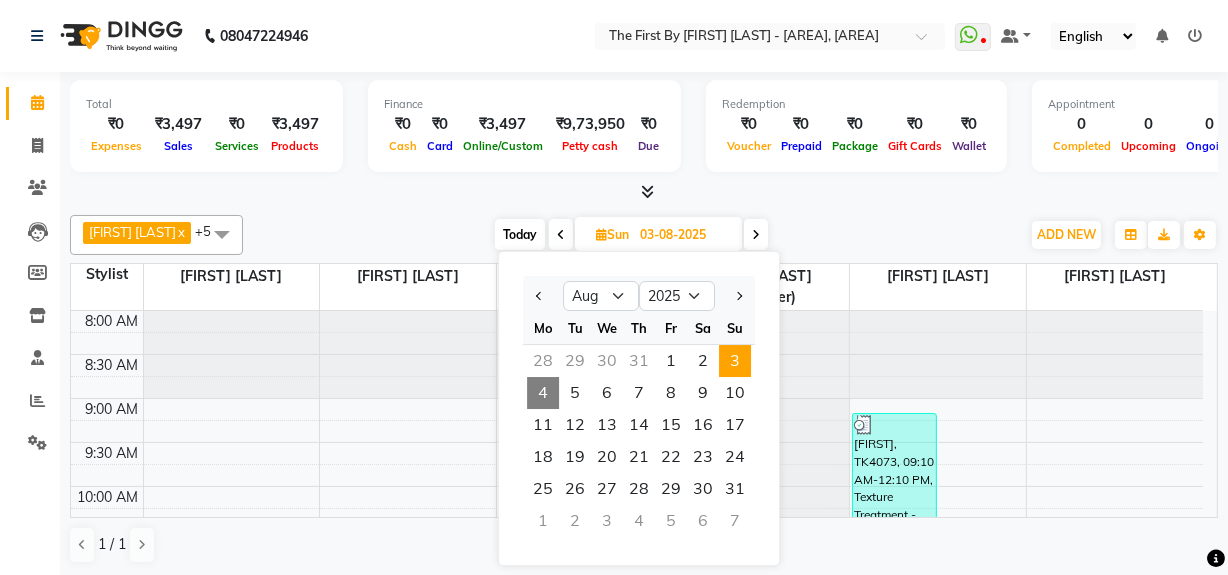 click on "4" at bounding box center [543, 393] 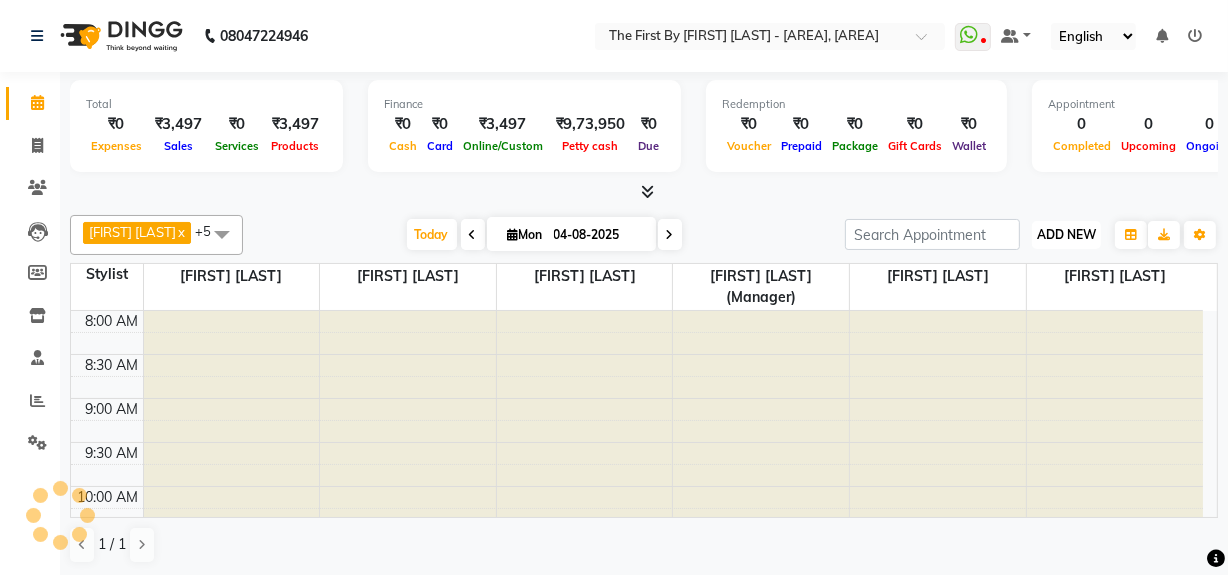 click on "ADD NEW" at bounding box center (1066, 234) 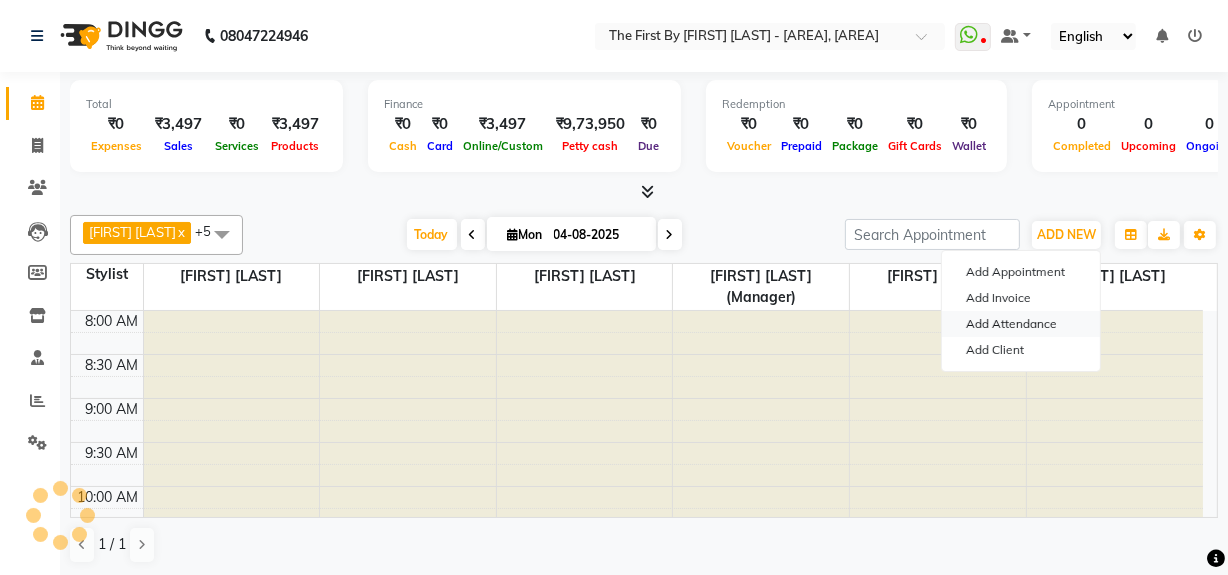 click on "Add Attendance" at bounding box center (1021, 324) 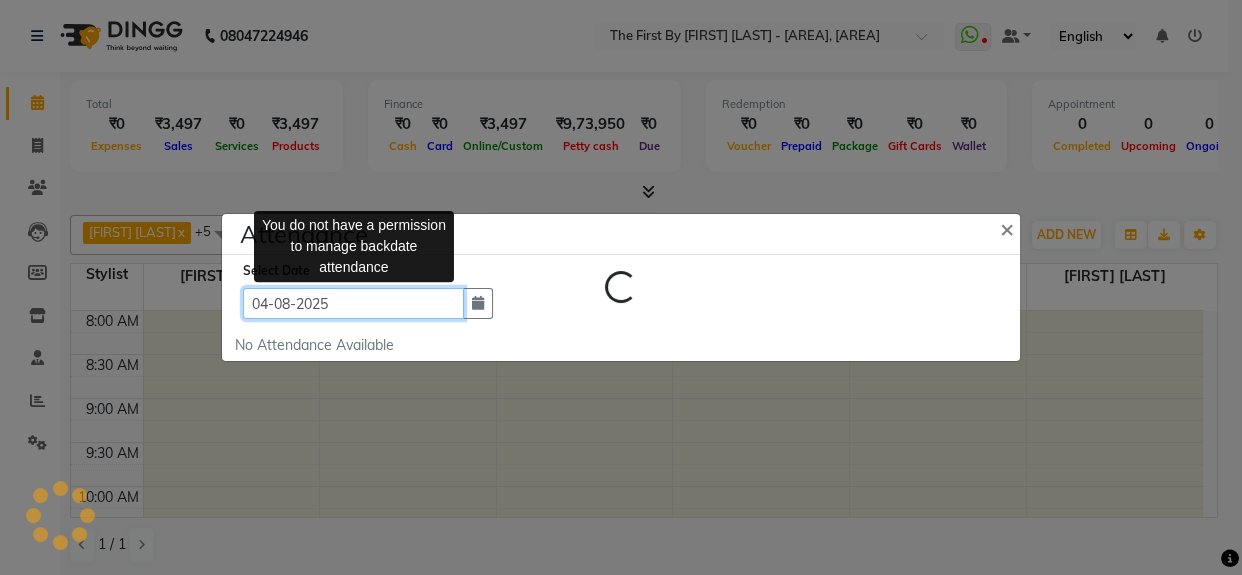 click on "04-08-2025" 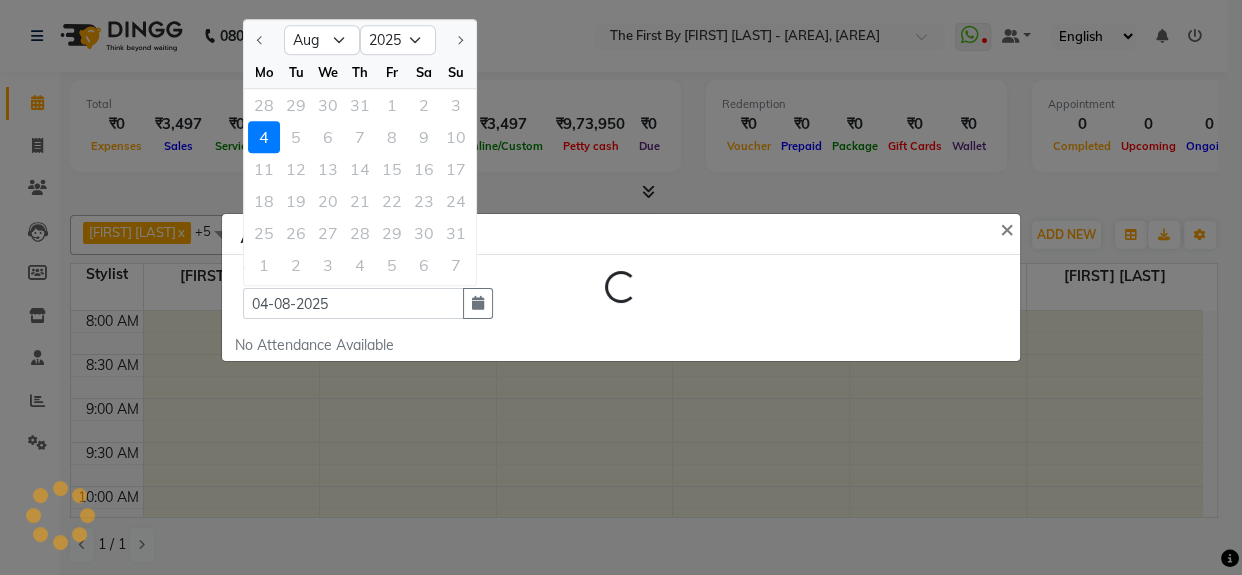click on "Attendance × Loading... Select Date [DATE] Aug 2025 Mo Tu We Th Fr Sa Su 28 29 30 31 1 2 3 4 5 6 7 8 9 10 11 12 13 14 15 16 17 18 19 20 21 22 23 24 25 26 27 28 29 30 31 1 2 3 4 5 6 7  No Attendance Available" 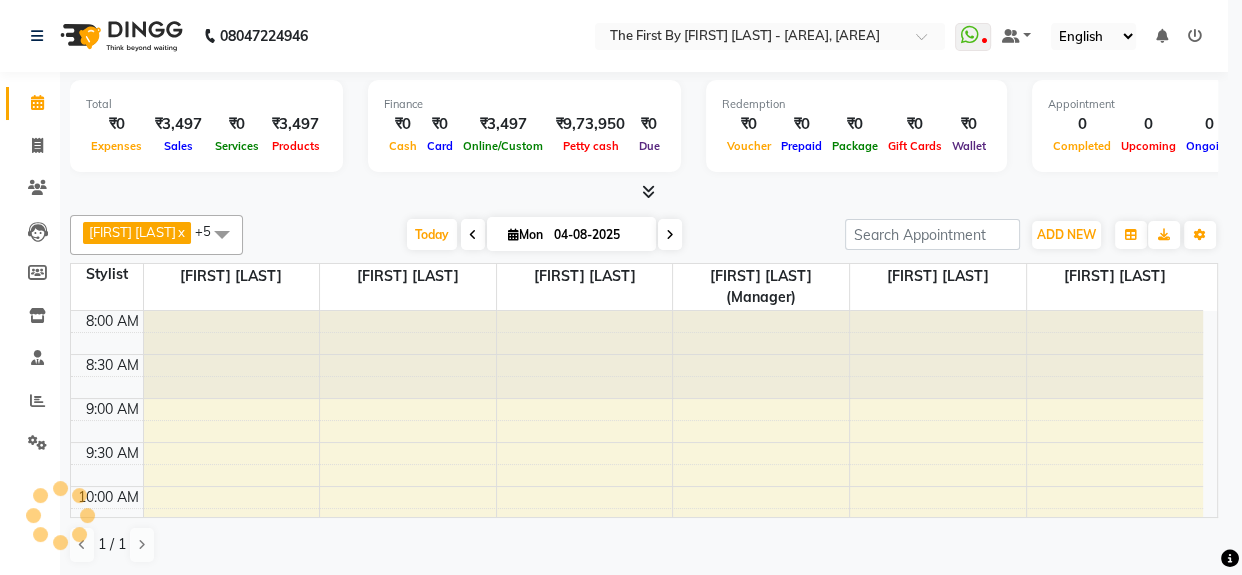 scroll, scrollTop: 701, scrollLeft: 0, axis: vertical 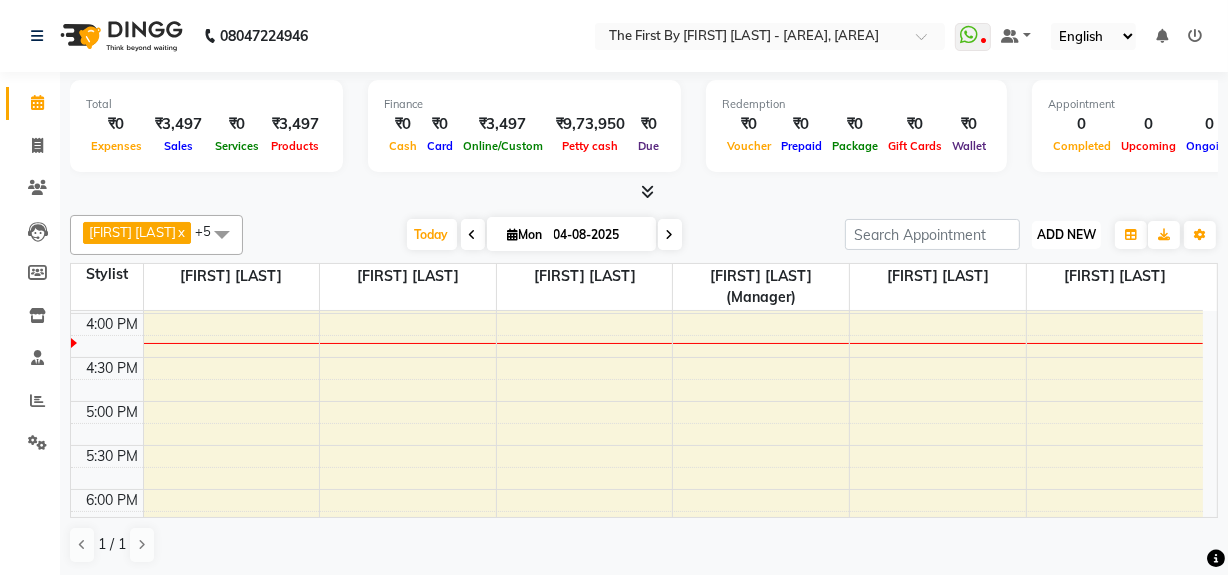 click on "ADD NEW" at bounding box center [1066, 234] 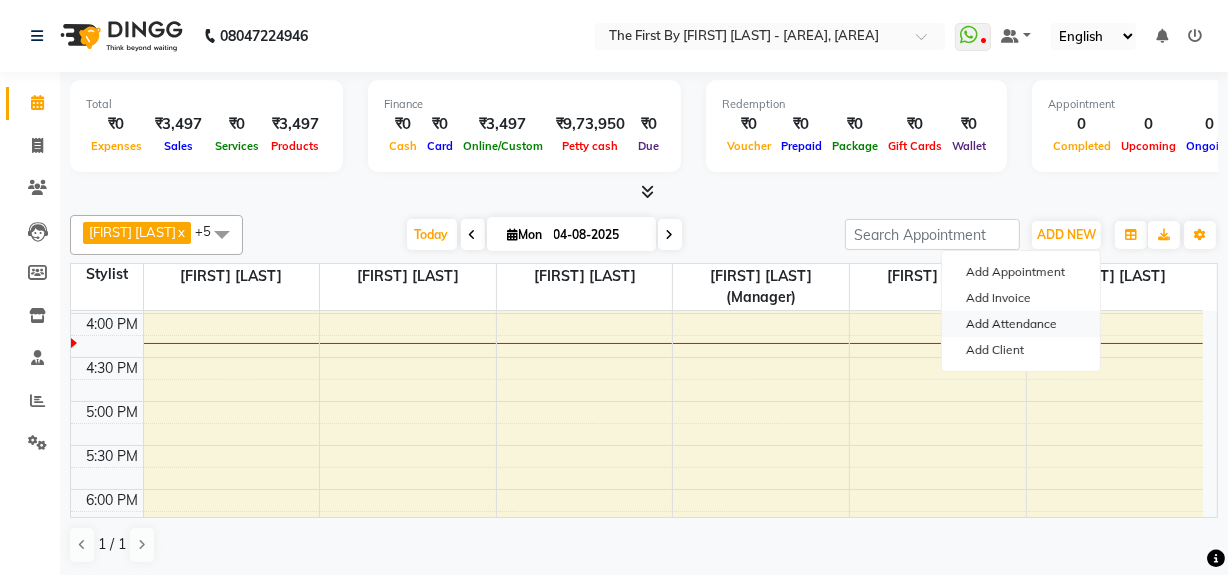 click on "Add Attendance" at bounding box center [1021, 324] 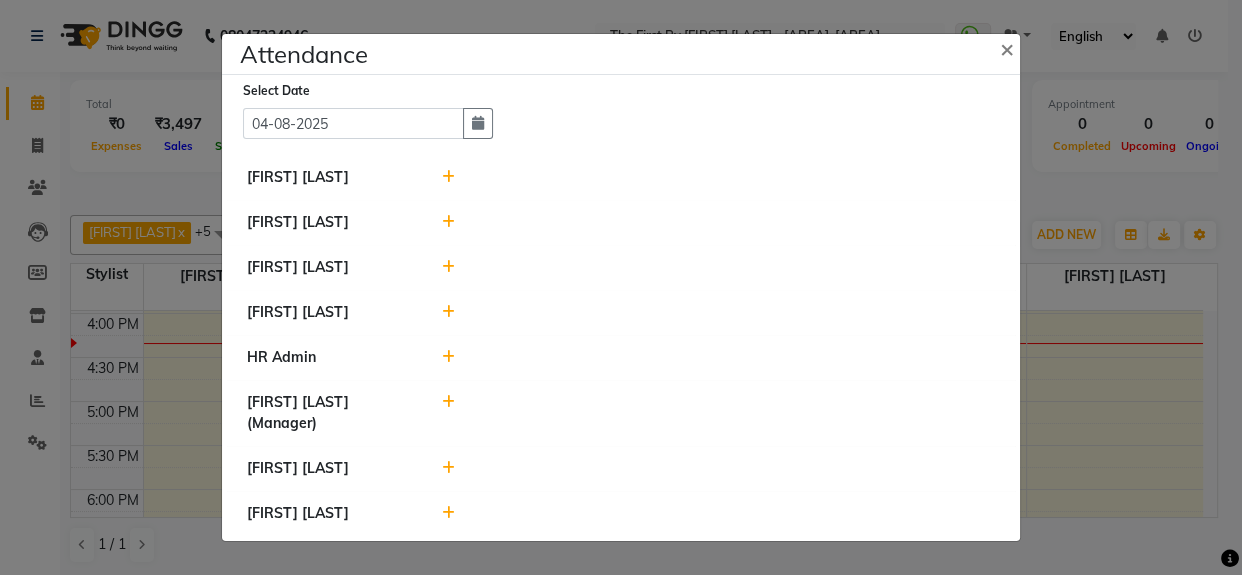 click 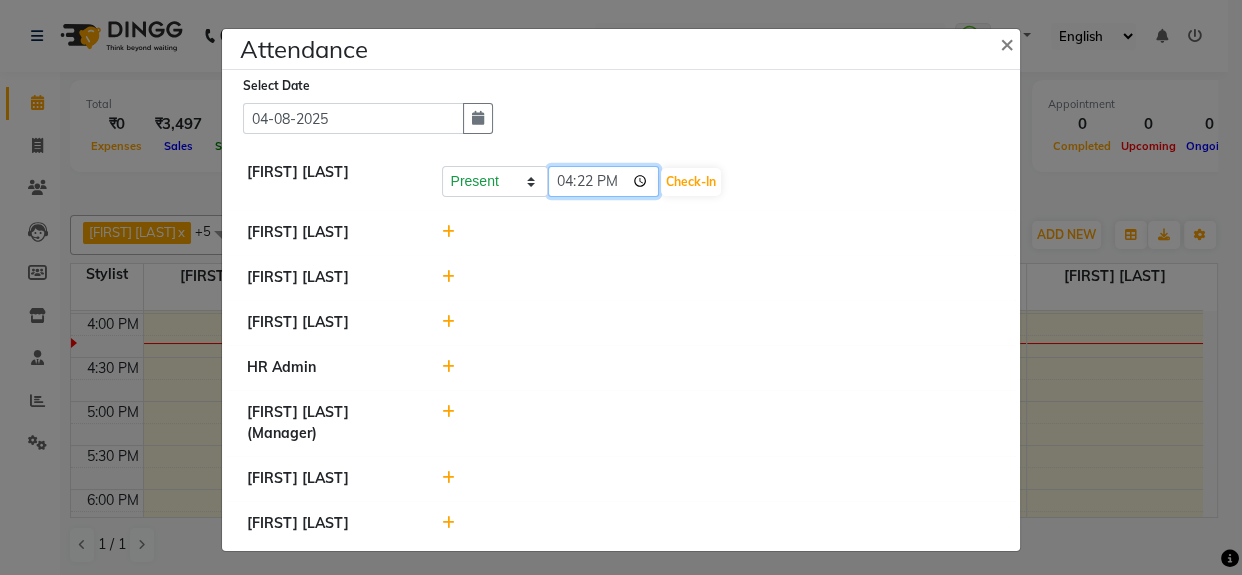 click on "16:22" 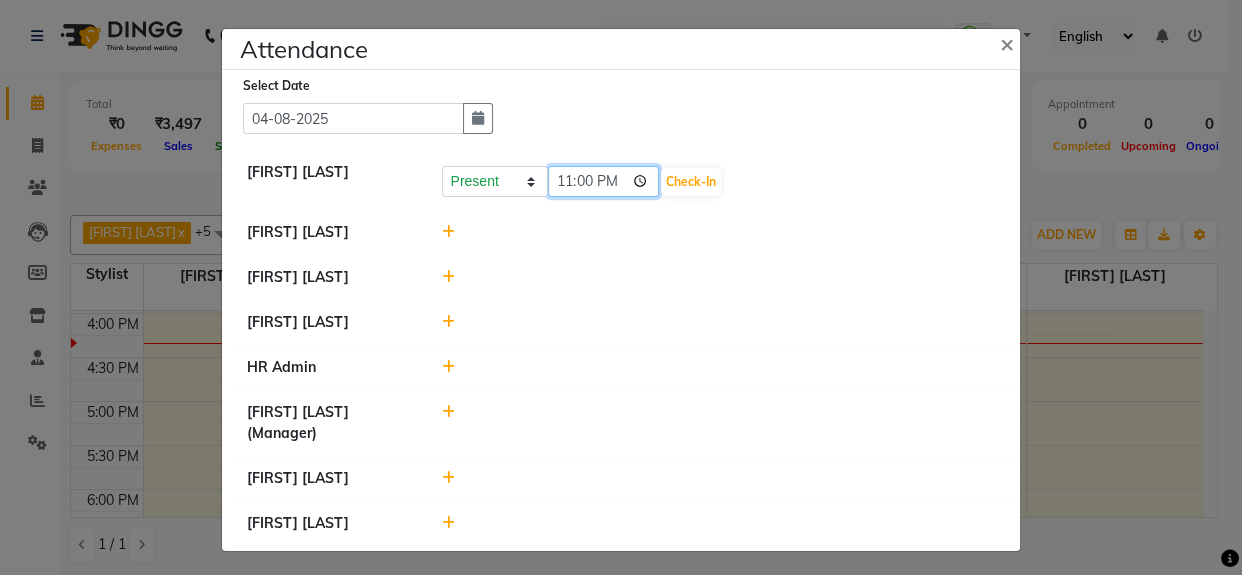 type on "11:00" 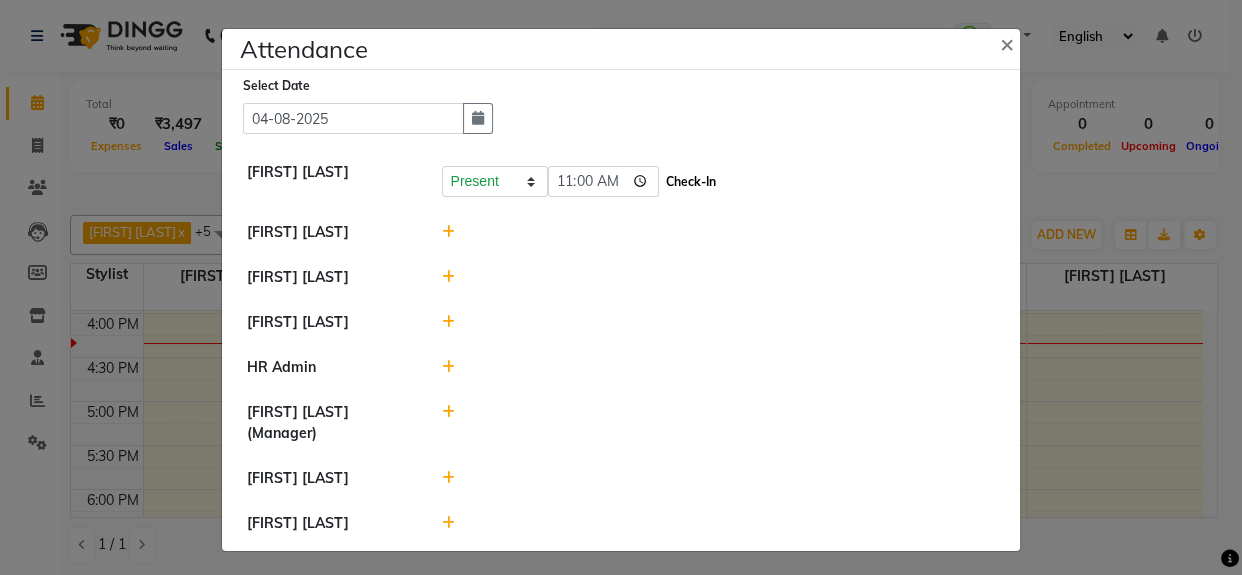 click on "Check-In" 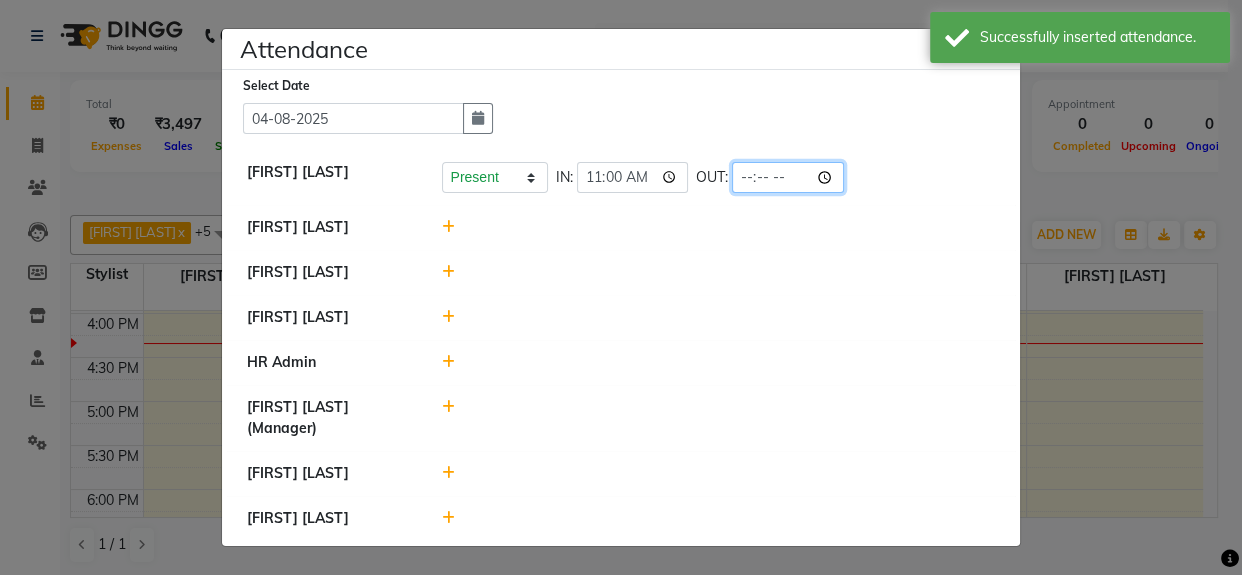 click 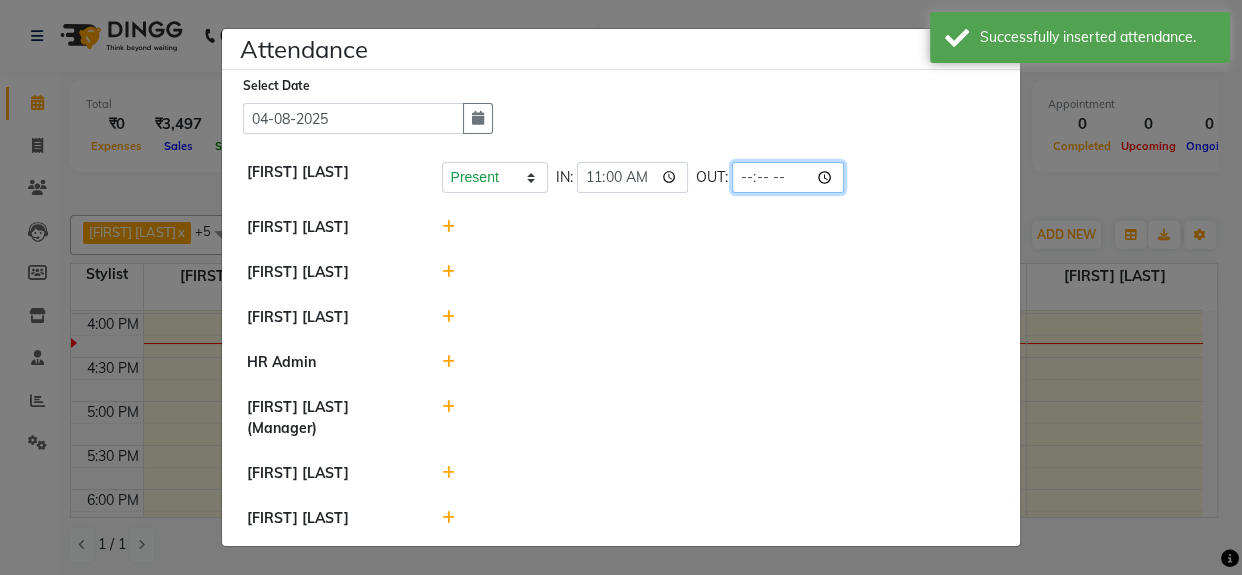 type on "20:00" 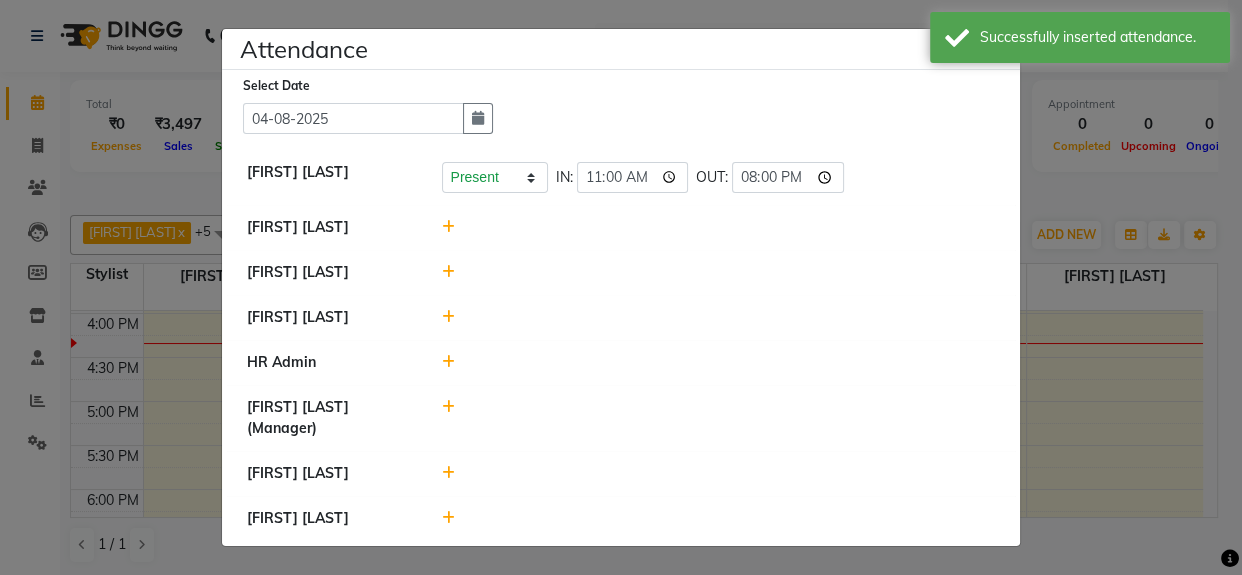 click on "[FIRST] [LAST]" 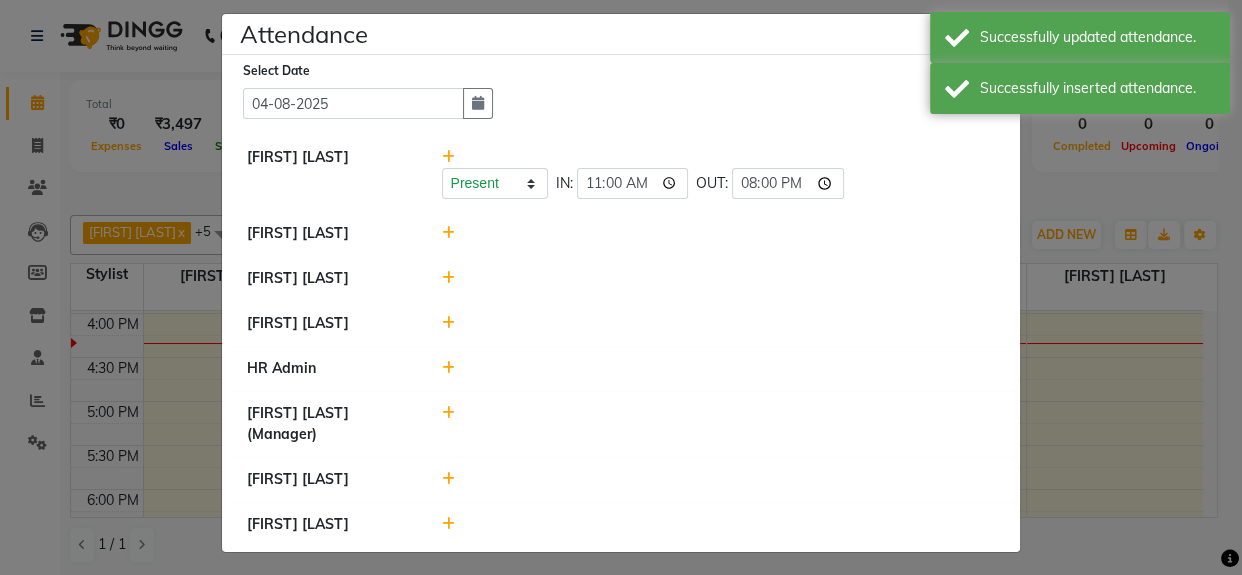 scroll, scrollTop: 20, scrollLeft: 0, axis: vertical 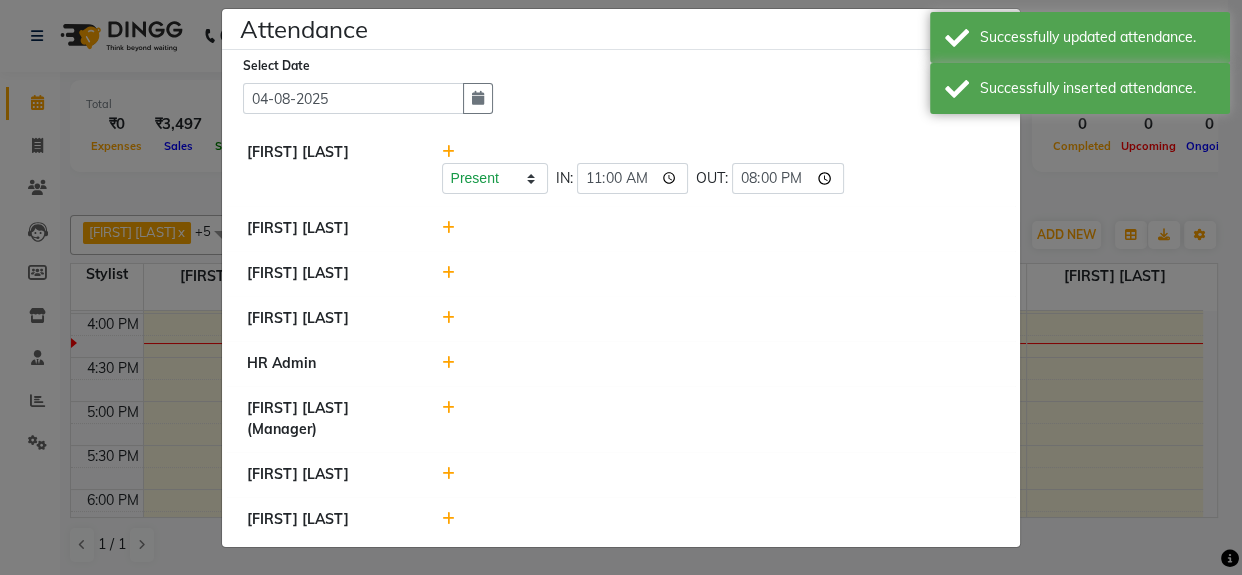 click 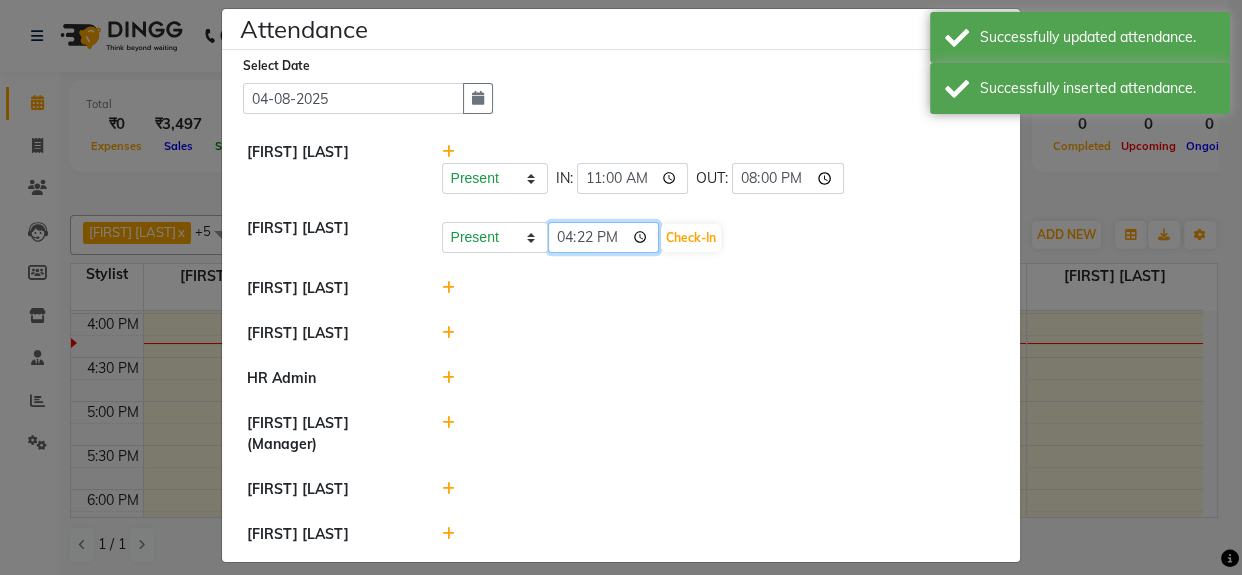 click on "16:22" 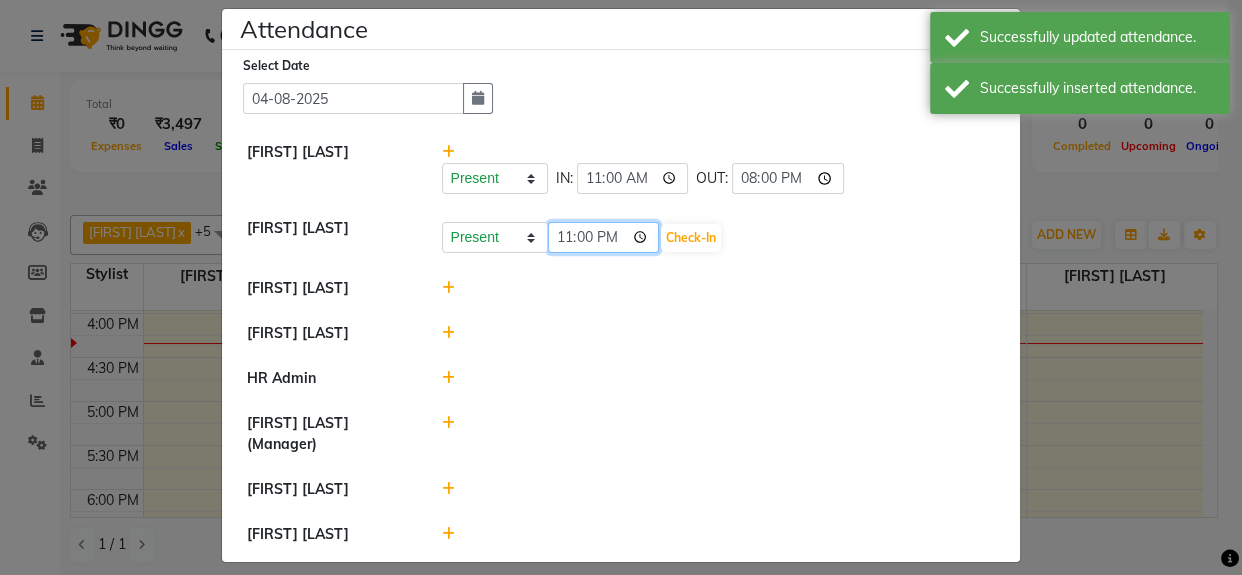 type on "11:00" 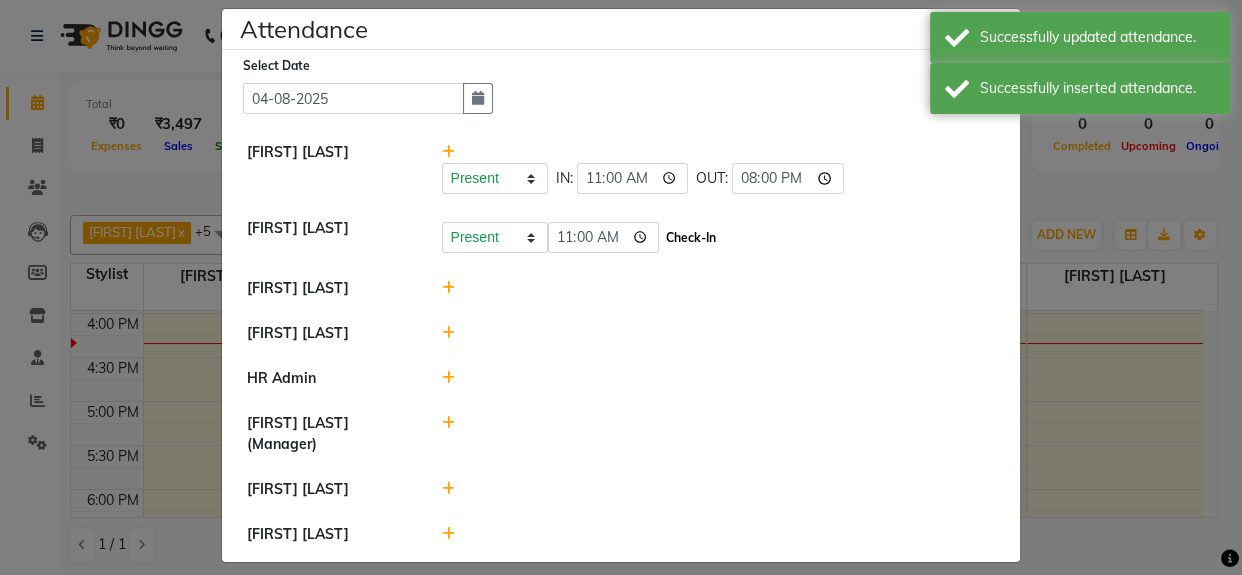 click on "Check-In" 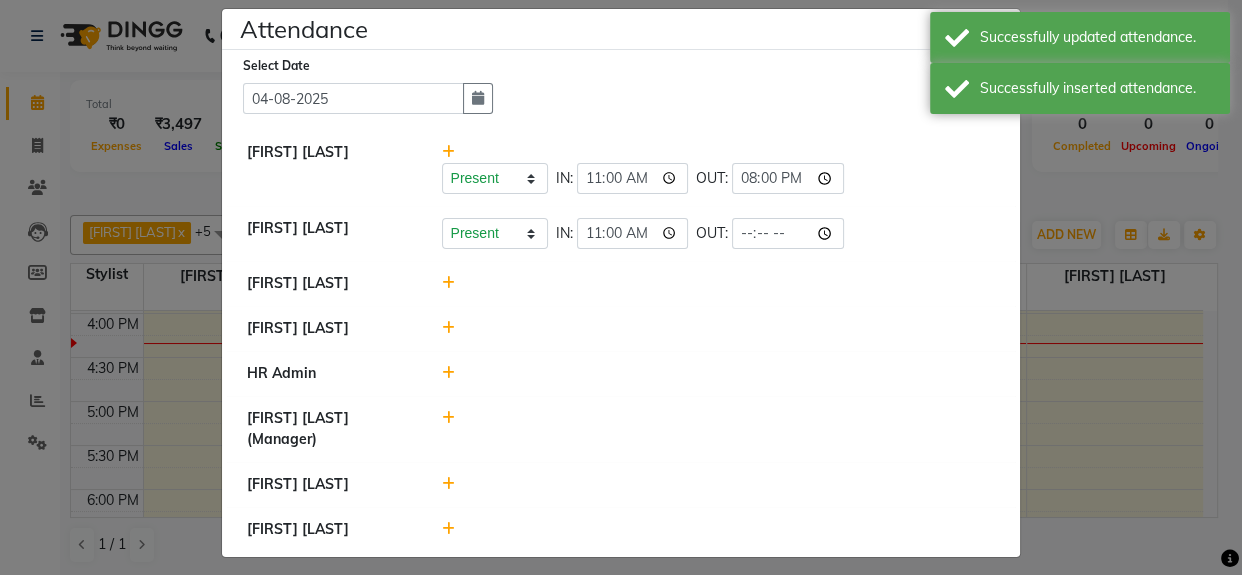 type on "20:00" 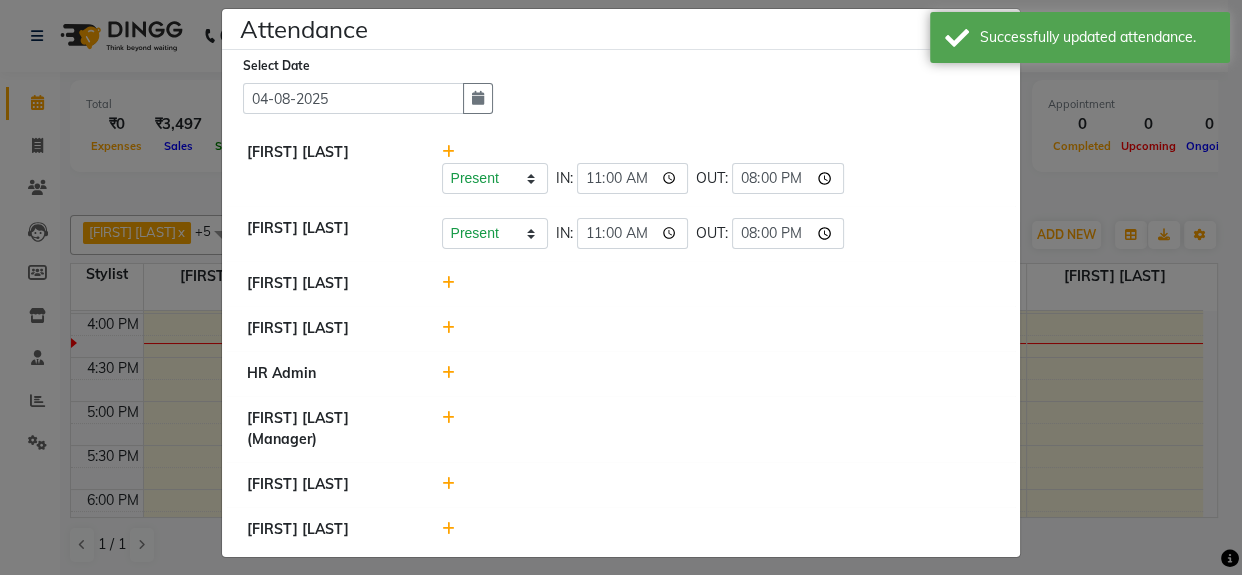 click on "[FIRST] [LAST]   Present   Absent   Late   Half Day   Weekly Off  IN:  11:00 OUT:  20:00  [FIRST] [LAST]    Present   Absent   Late   Half Day   Weekly Off  IN:  11:00 OUT:  20:00  [FIRST] [LAST]    [FIRST] [LAST]   HR Admin   [FIRST] [LAST] (Manager)   [FIRST] [LAST]   [FIRST] [LAST]" 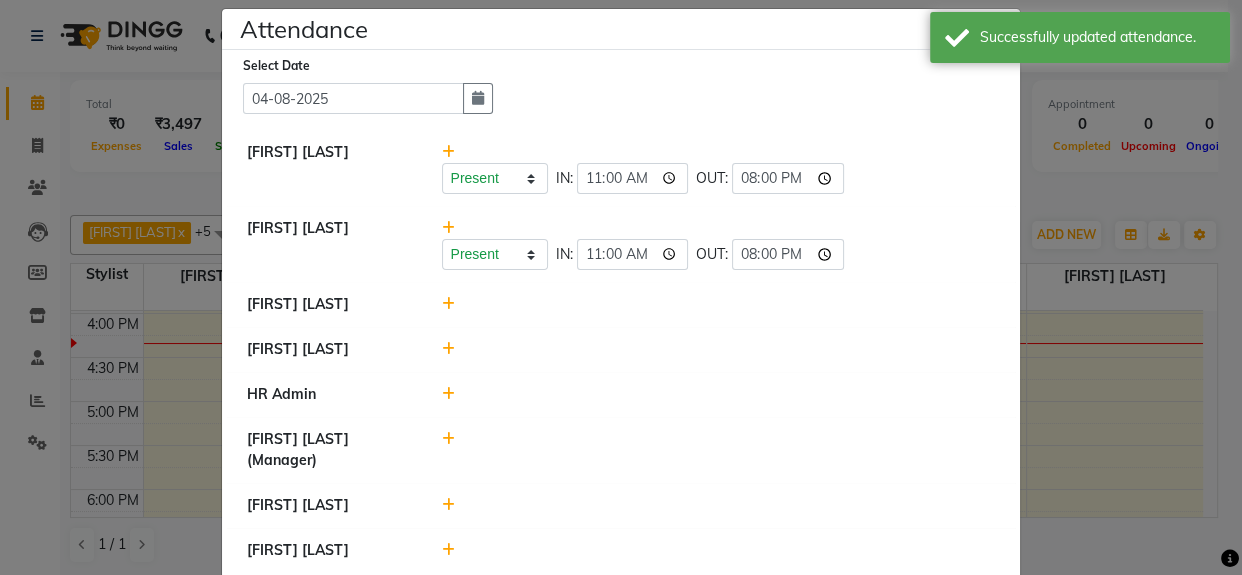 scroll, scrollTop: 50, scrollLeft: 0, axis: vertical 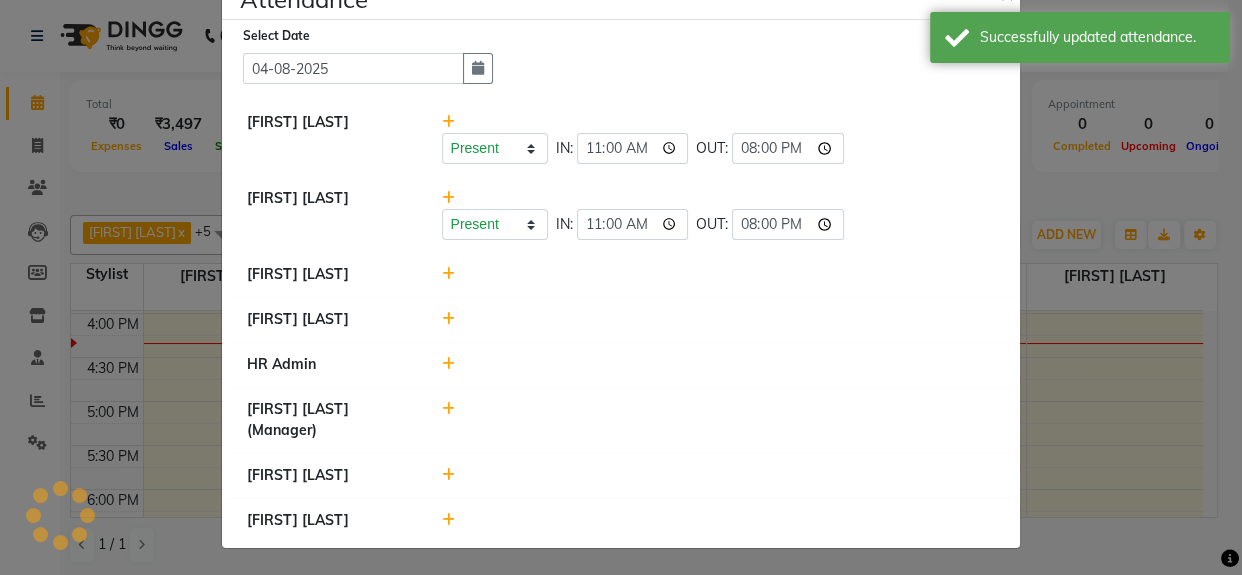 click 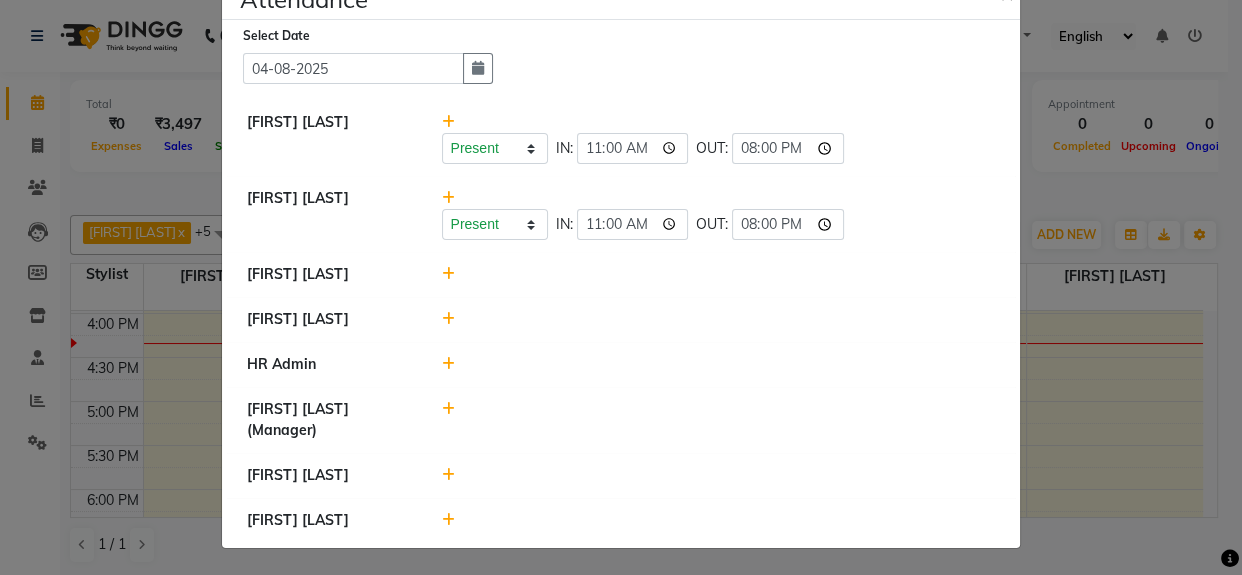 click 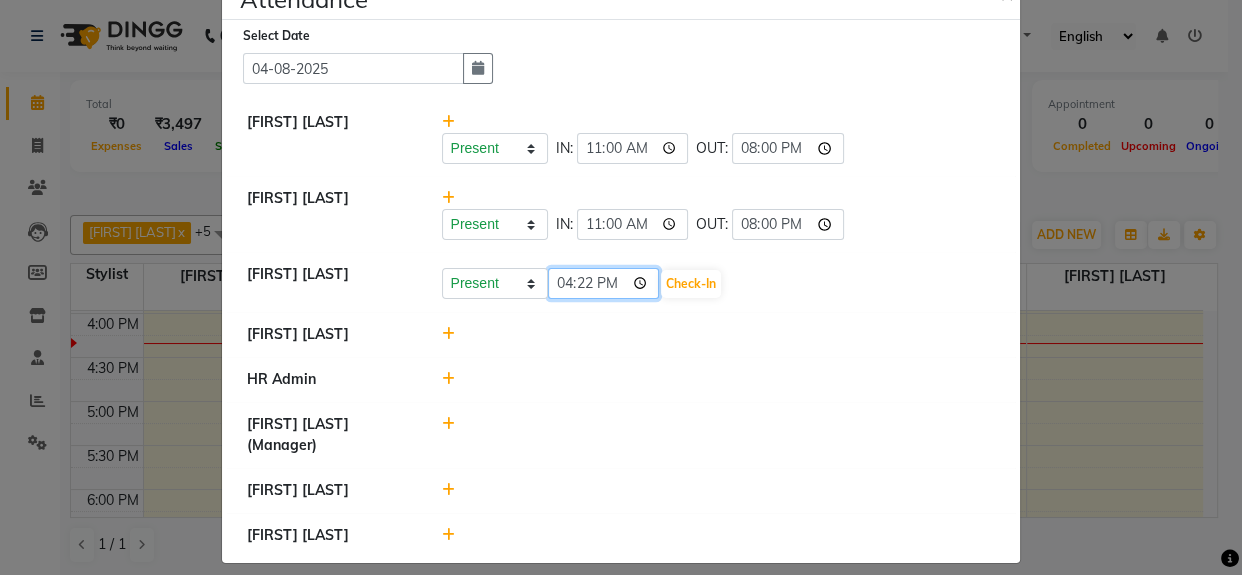 click on "16:22" 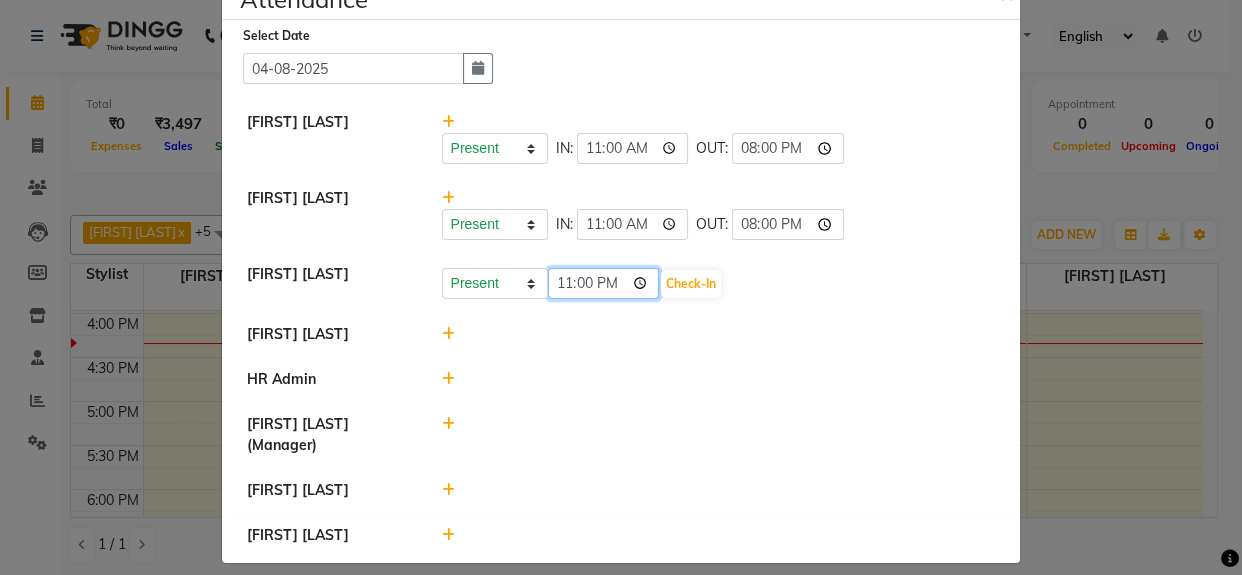 type on "11:00" 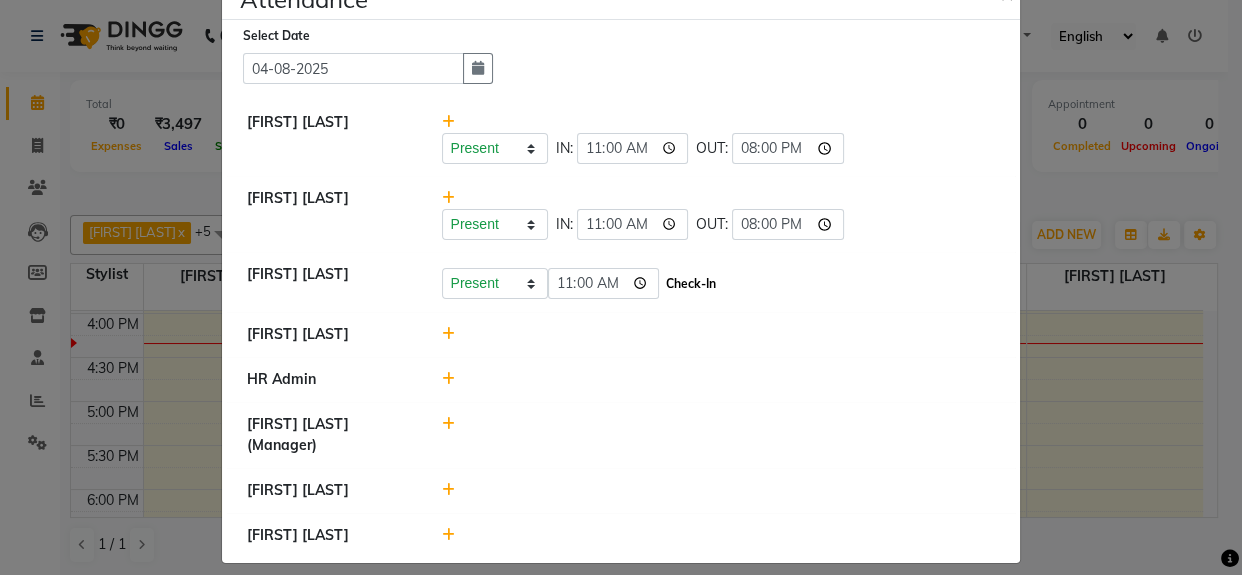 click on "Check-In" 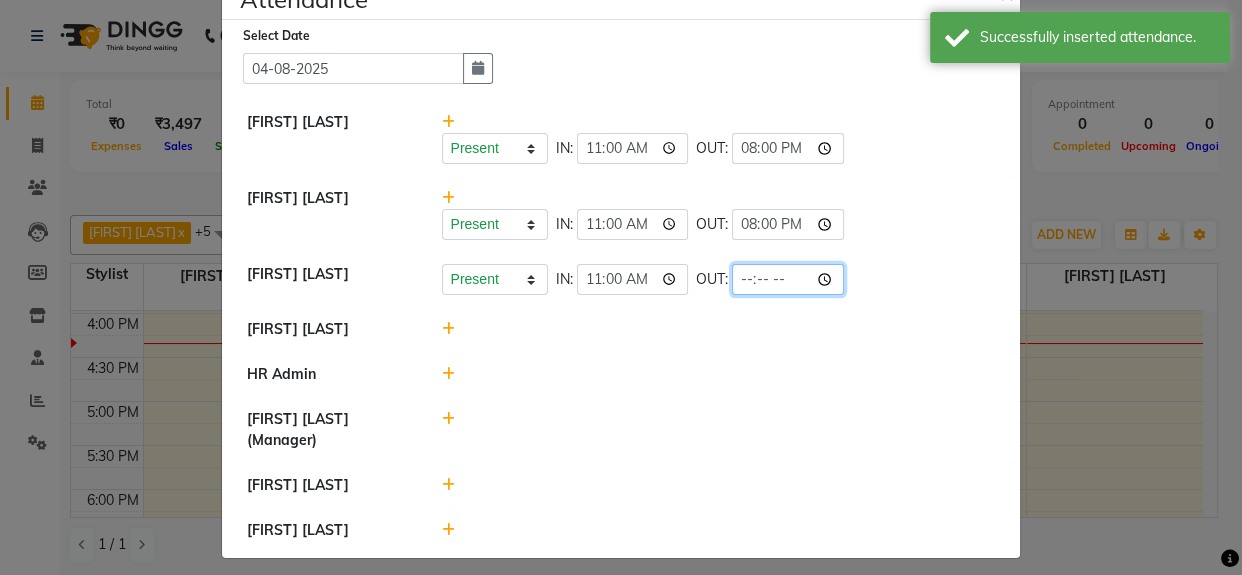 click 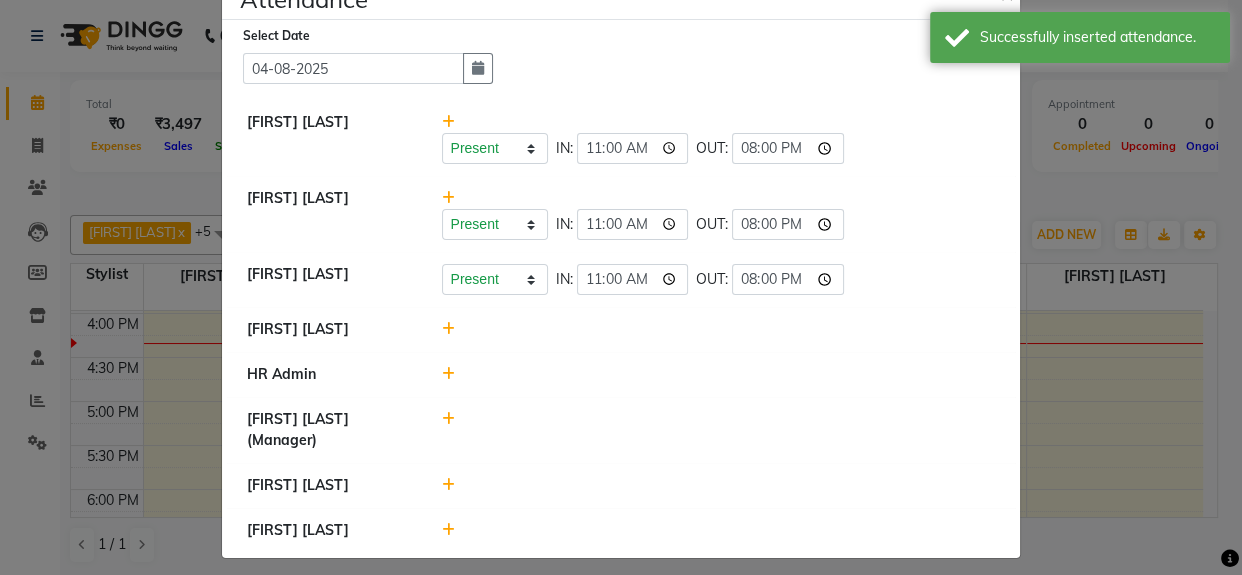 click 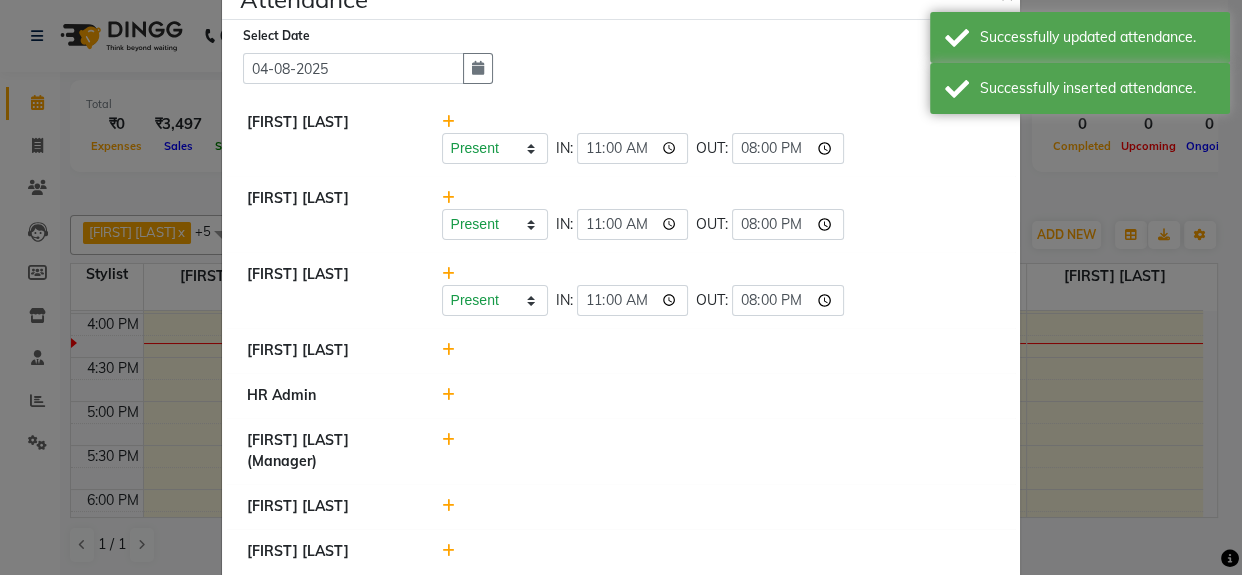 scroll, scrollTop: 81, scrollLeft: 0, axis: vertical 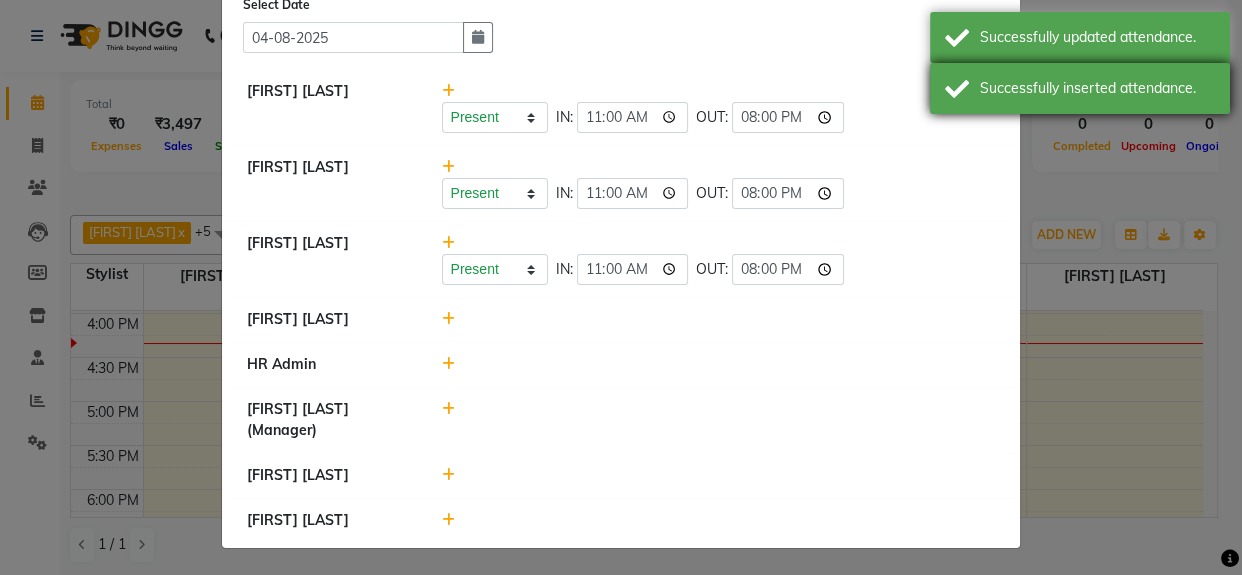 click on "Successfully inserted attendance." at bounding box center [1097, 88] 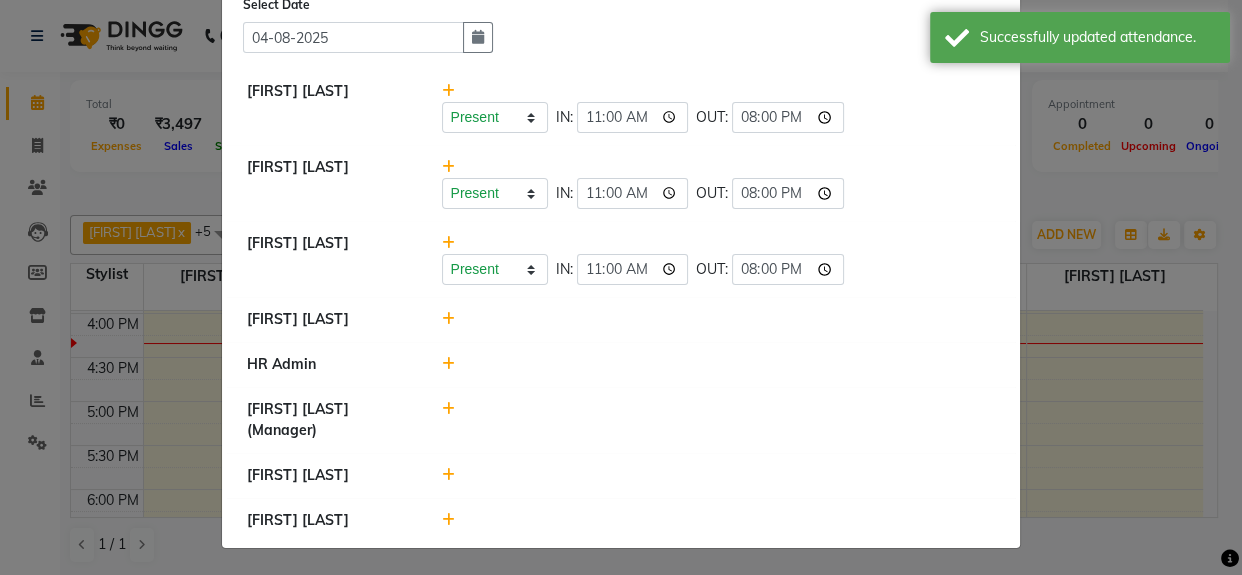 drag, startPoint x: 989, startPoint y: 47, endPoint x: 764, endPoint y: 225, distance: 286.89545 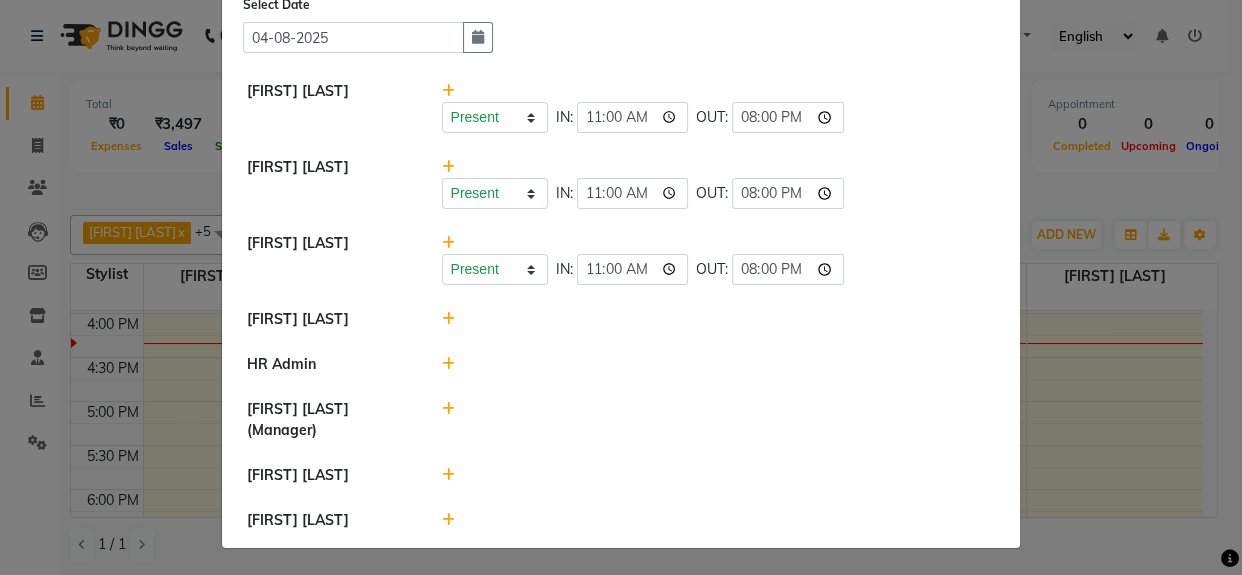 click 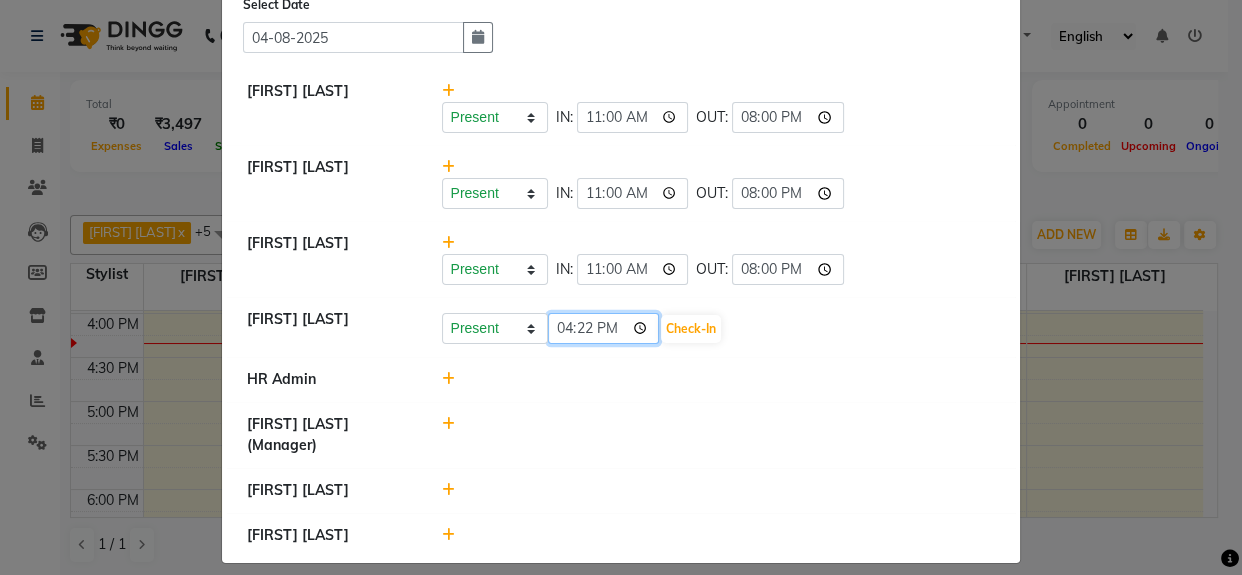 click on "16:22" 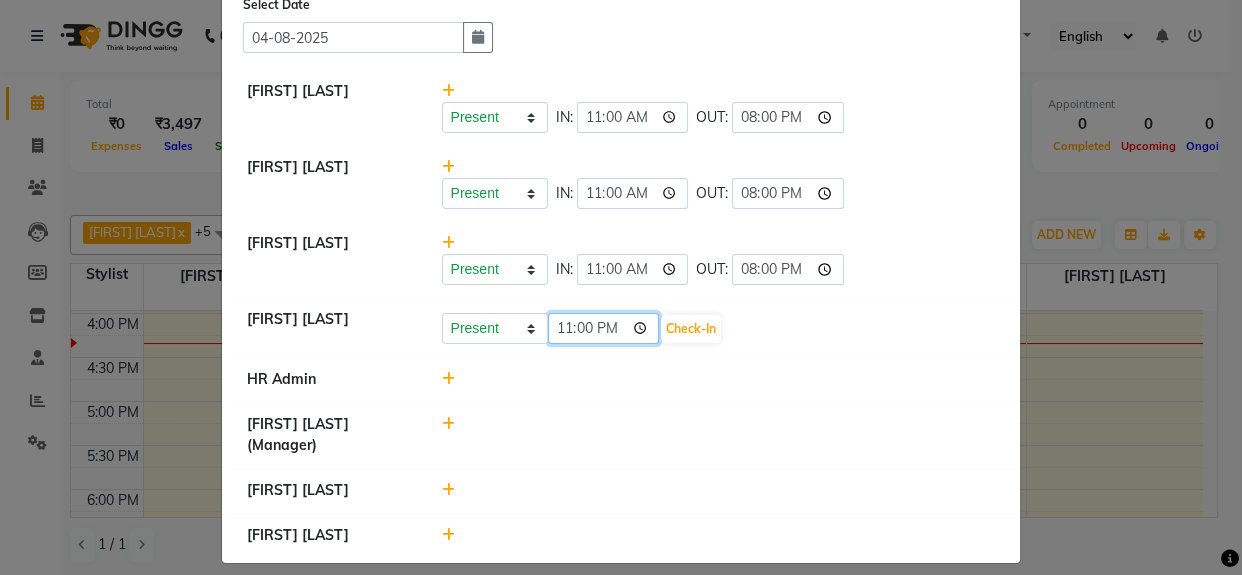 type on "11:00" 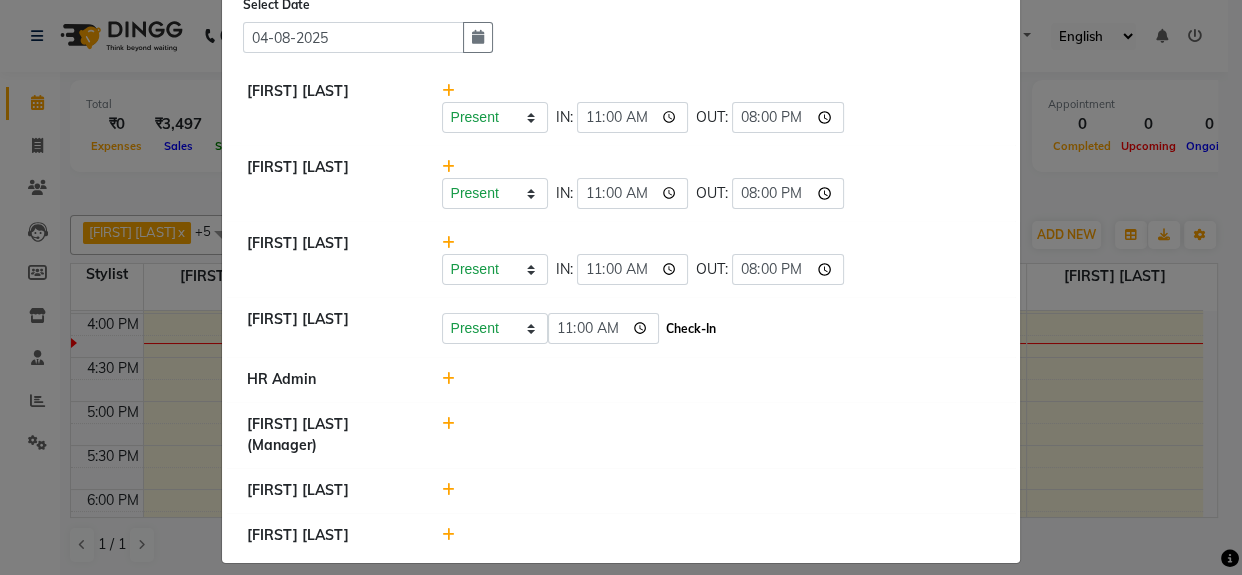 click on "Check-In" 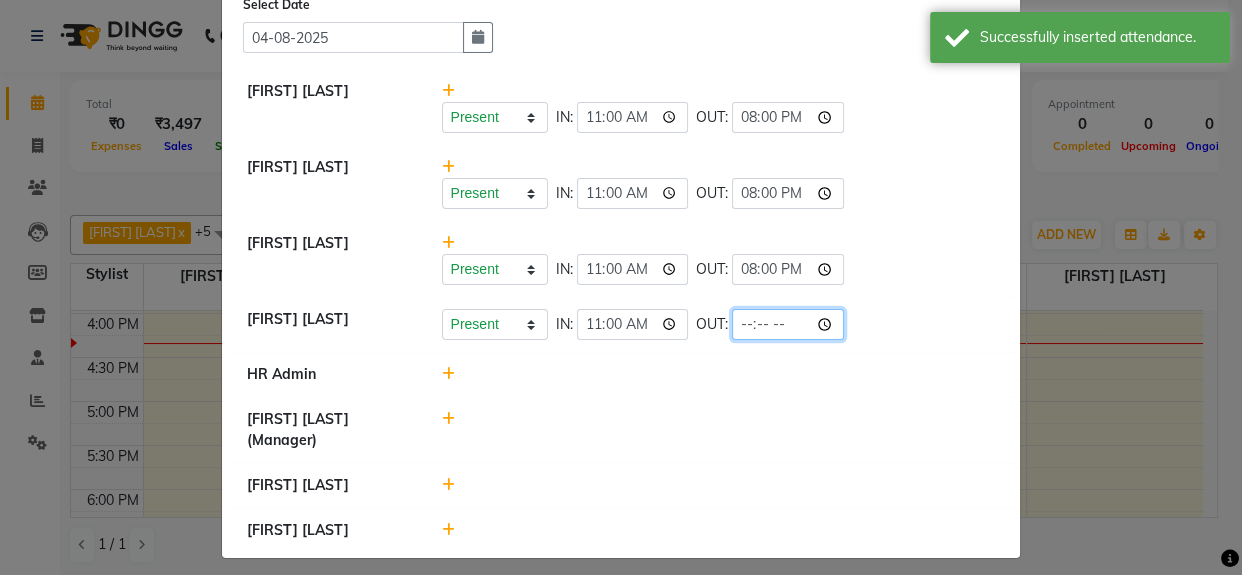 click 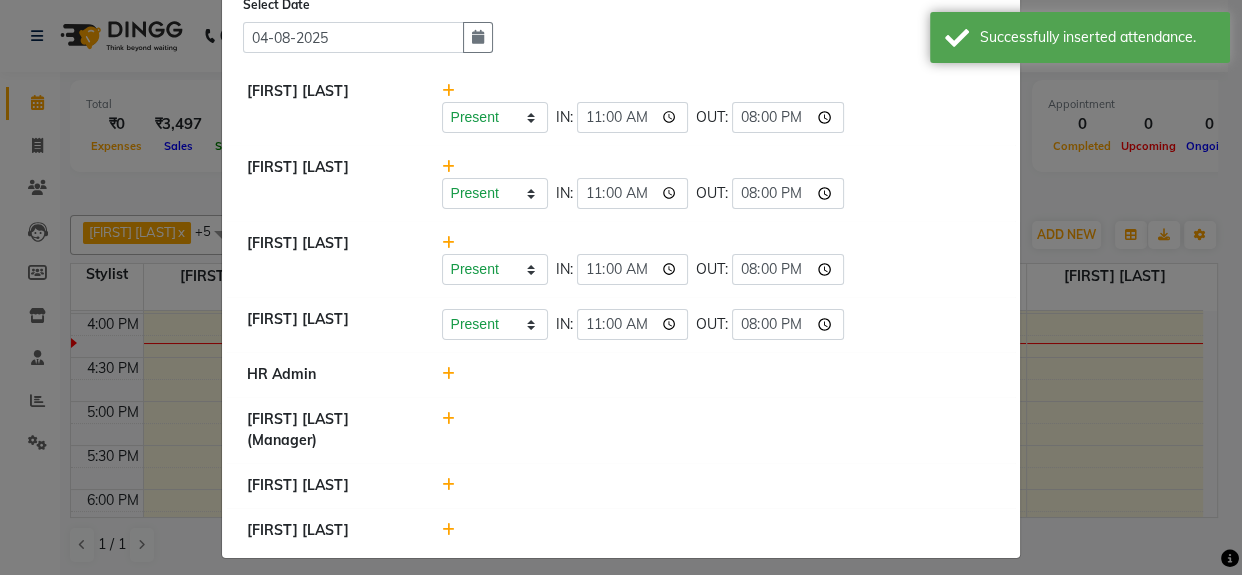 click on "HR Admin" 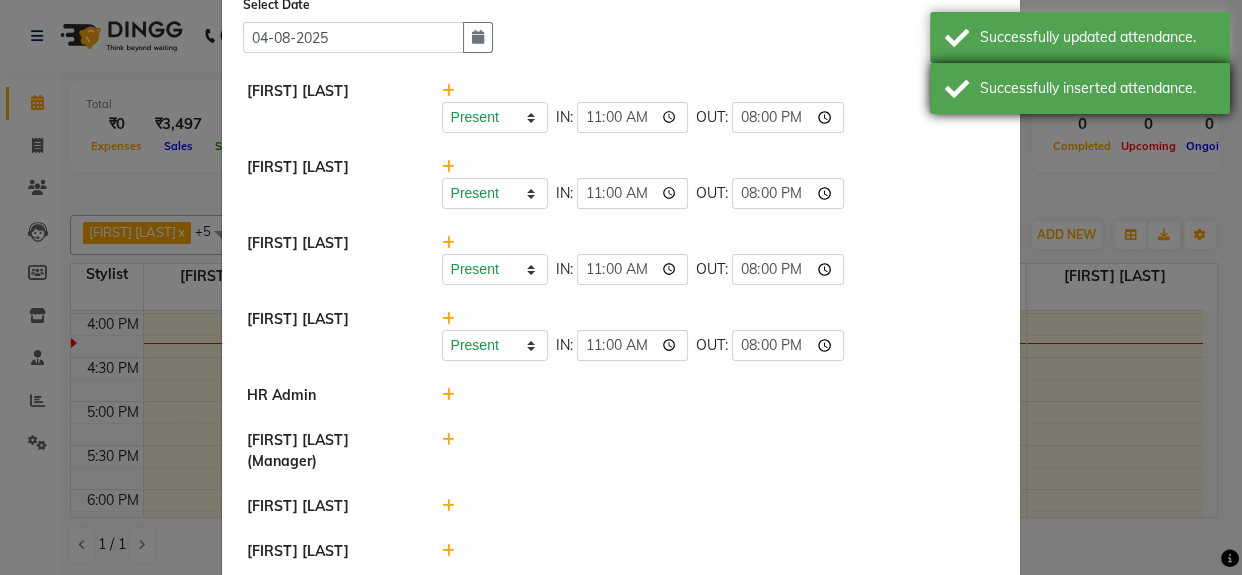 click on "Successfully inserted attendance." at bounding box center [1080, 88] 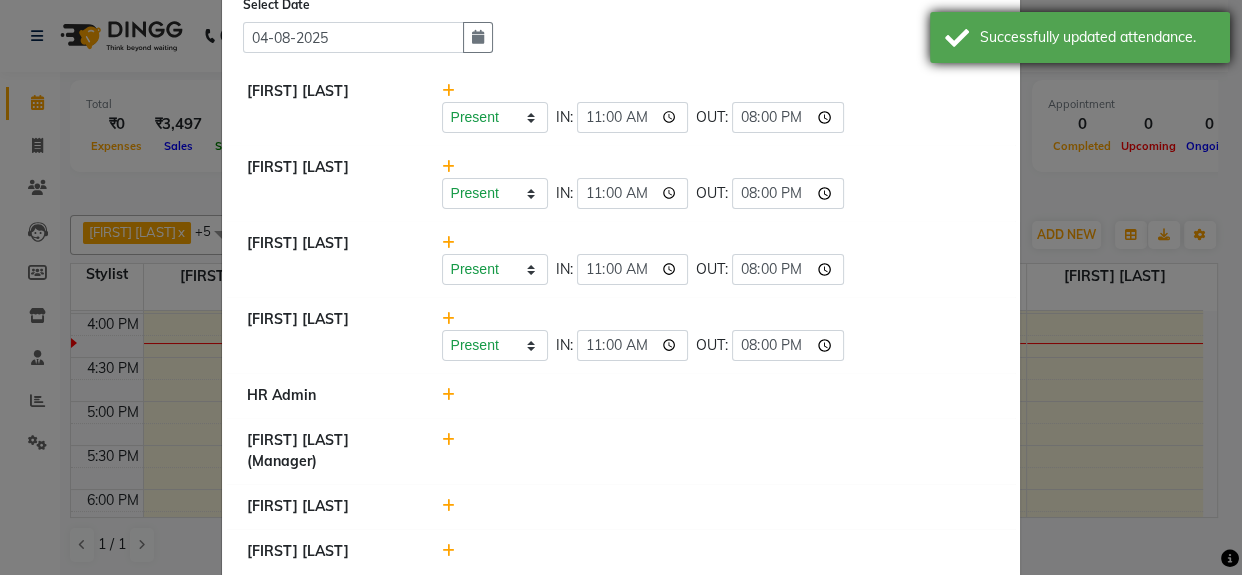 click on "Successfully updated attendance." at bounding box center (1080, 37) 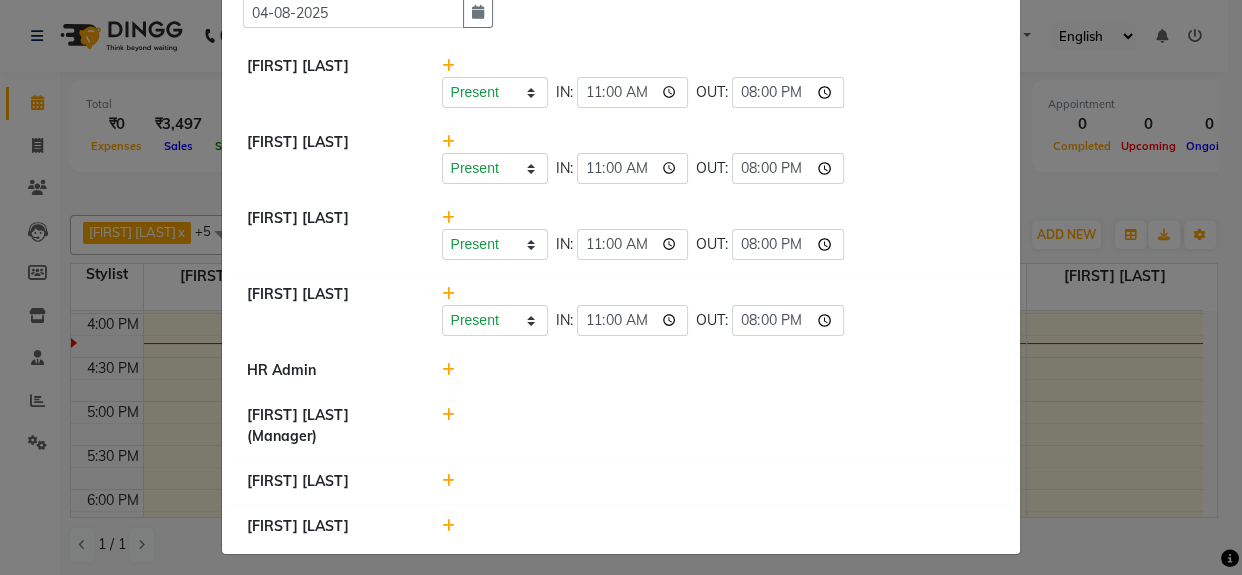 scroll, scrollTop: 113, scrollLeft: 0, axis: vertical 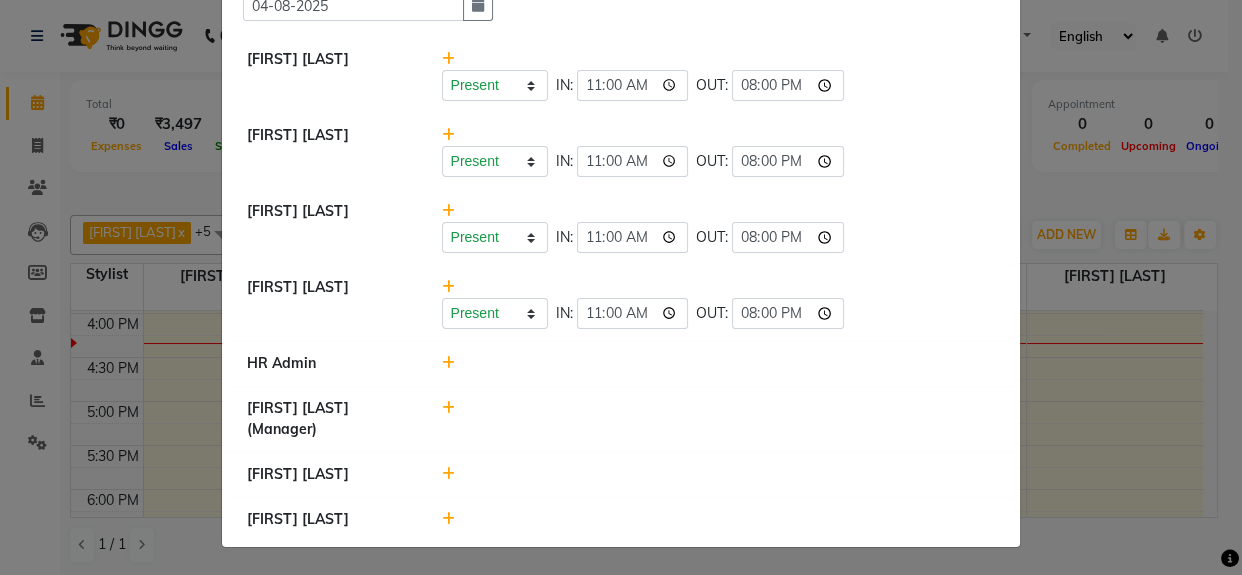 click 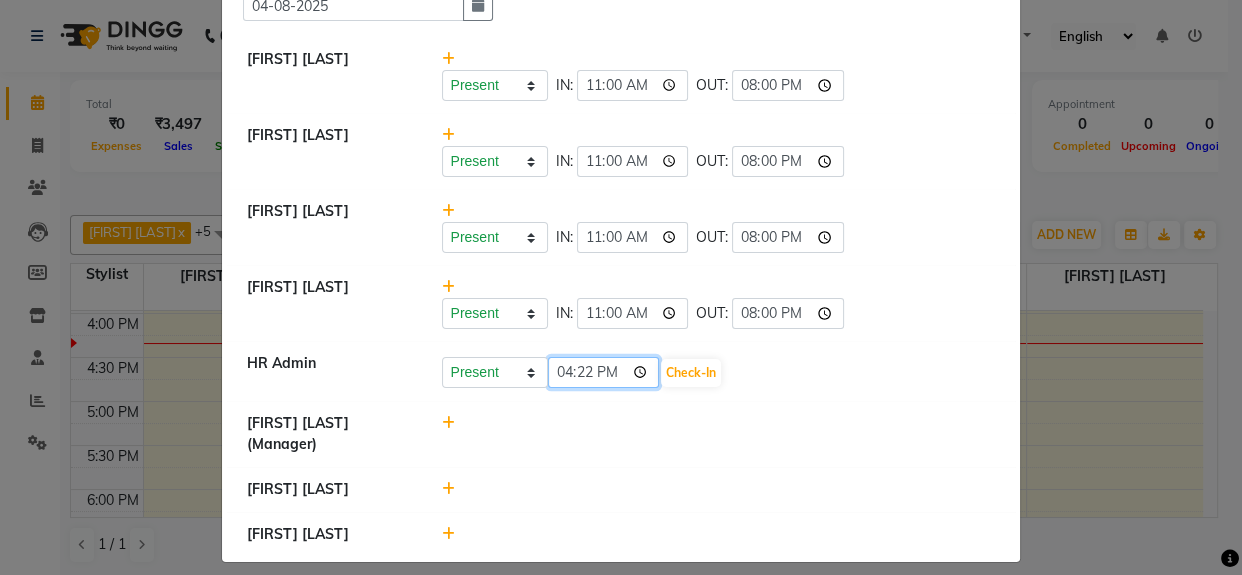 click on "16:22" 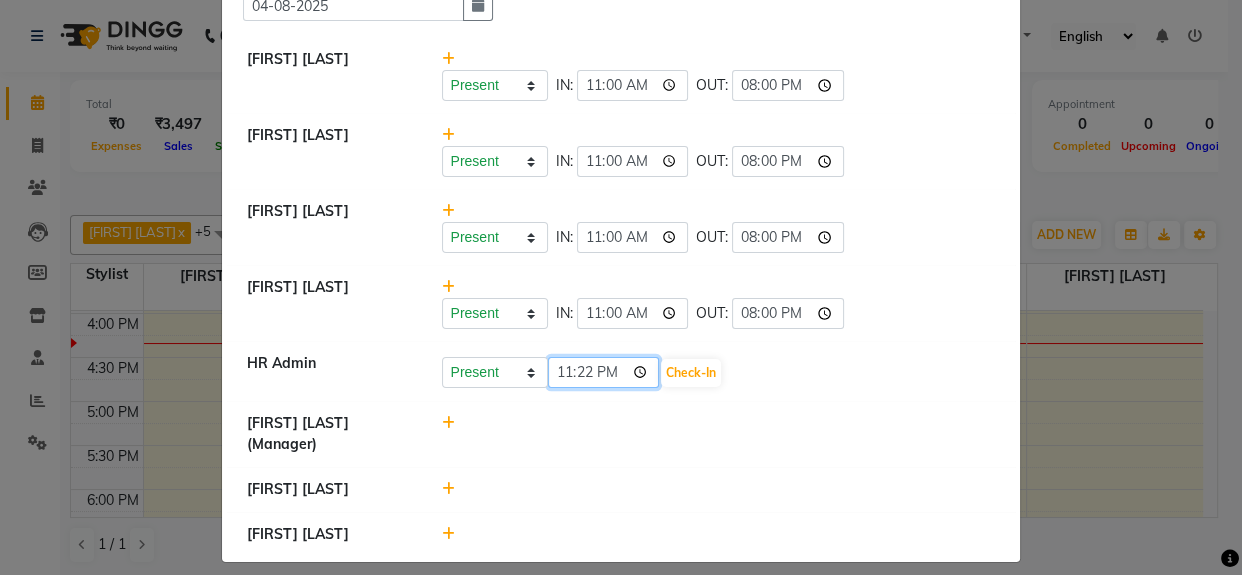 type on "23:00" 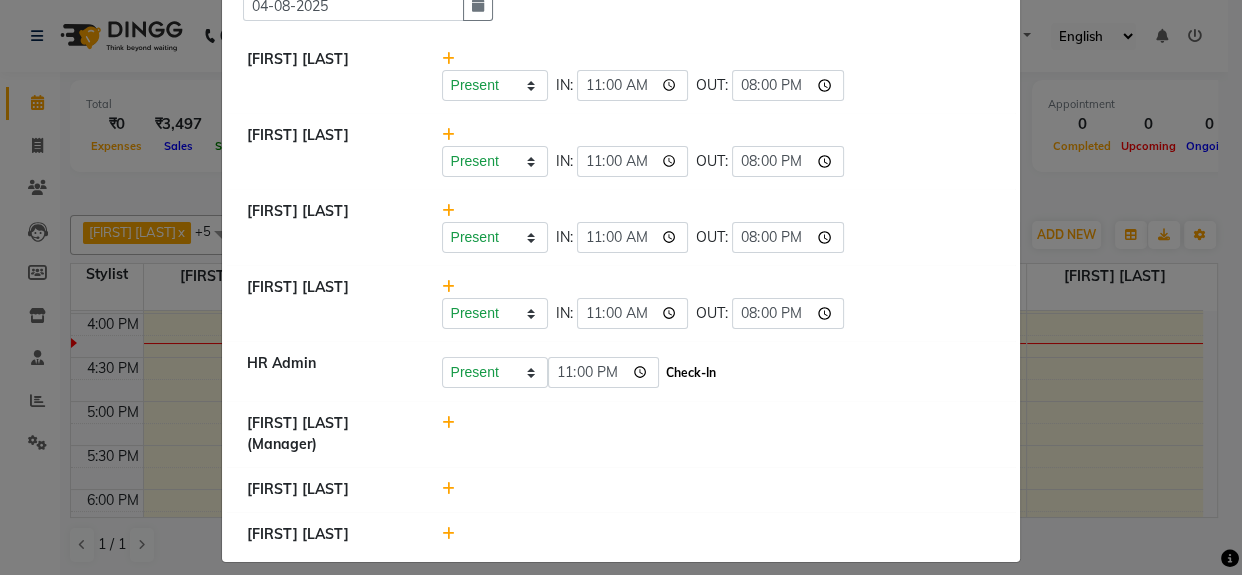 click on "Check-In" 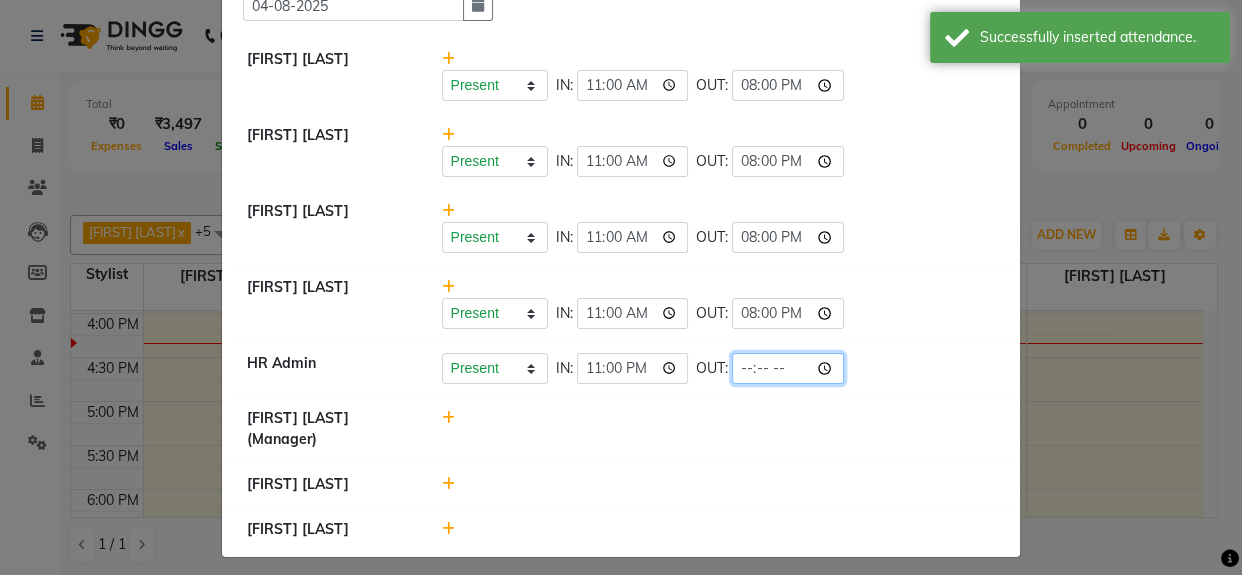 click 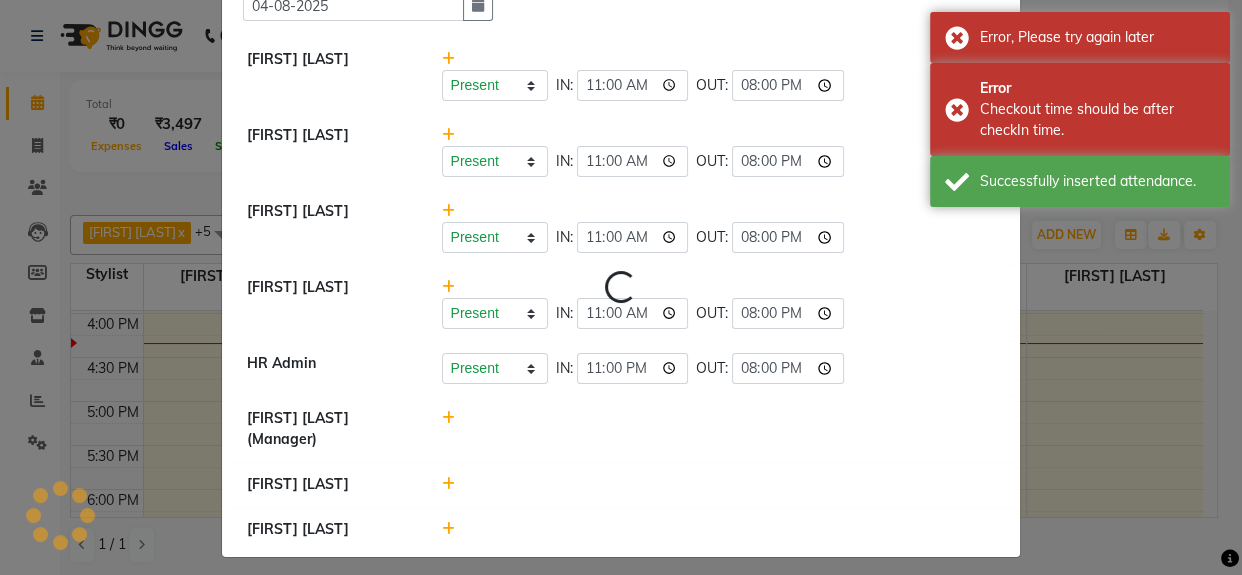 click 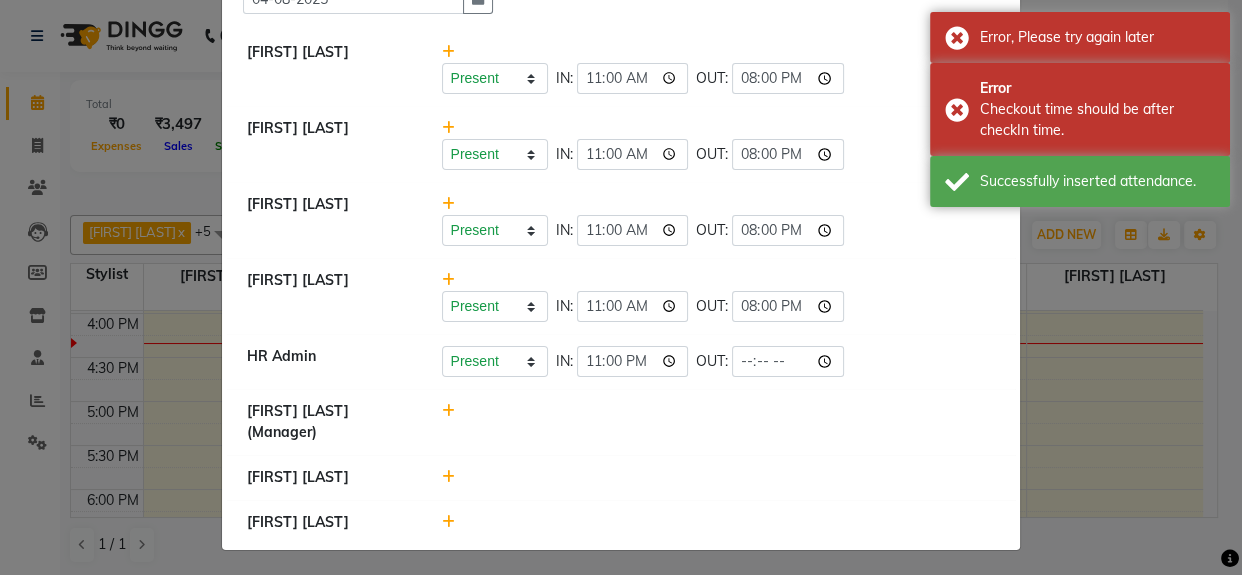 scroll, scrollTop: 123, scrollLeft: 0, axis: vertical 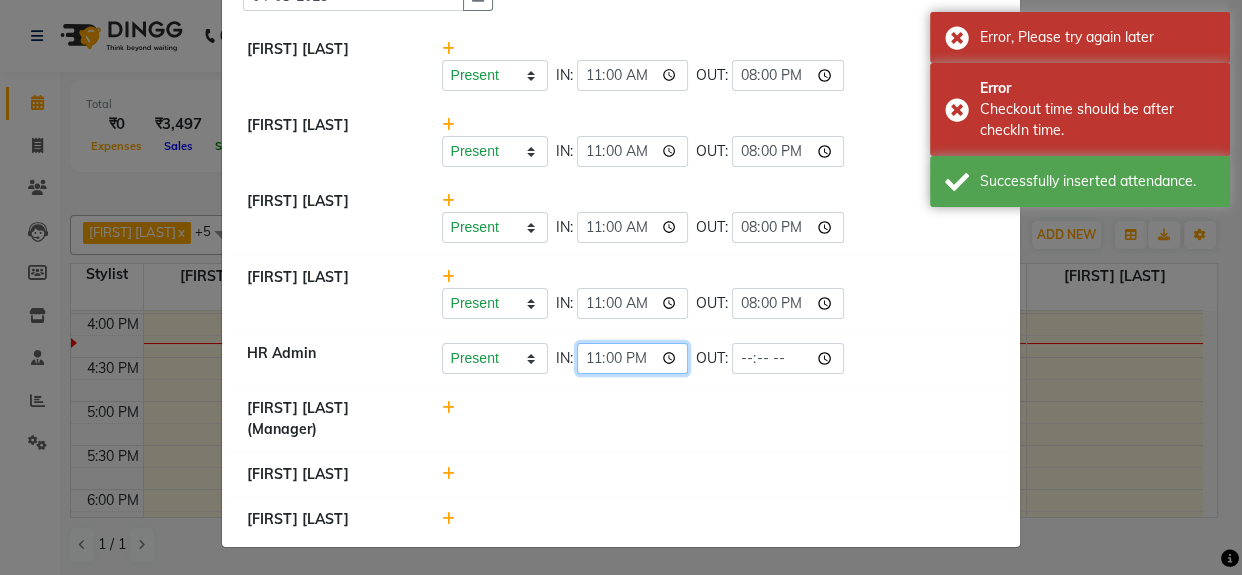 click on "23:00" 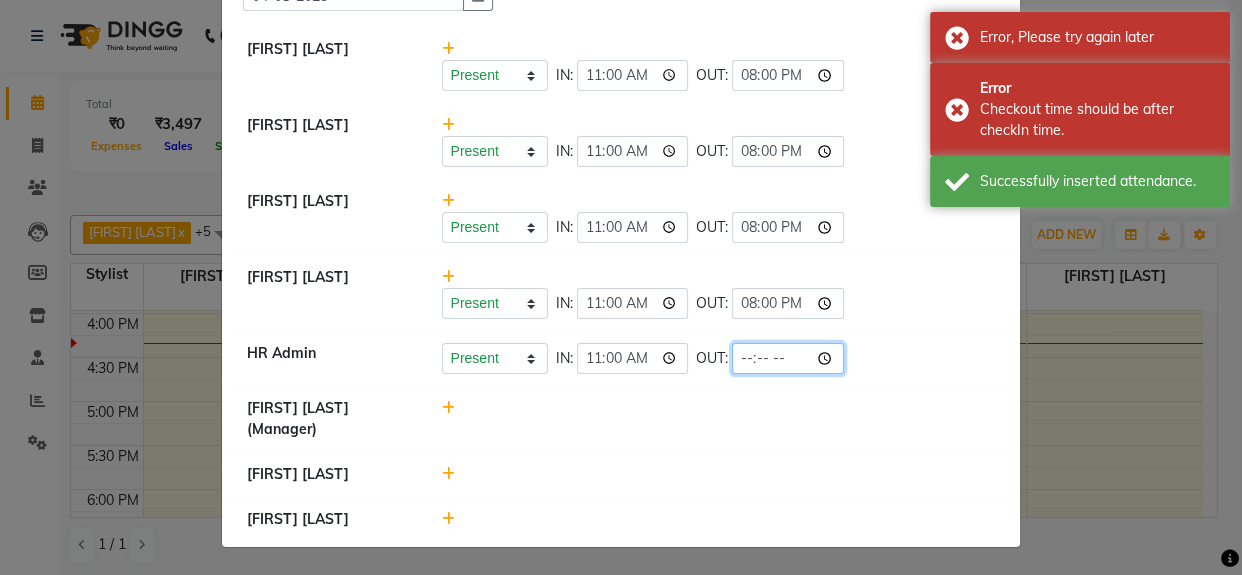 click 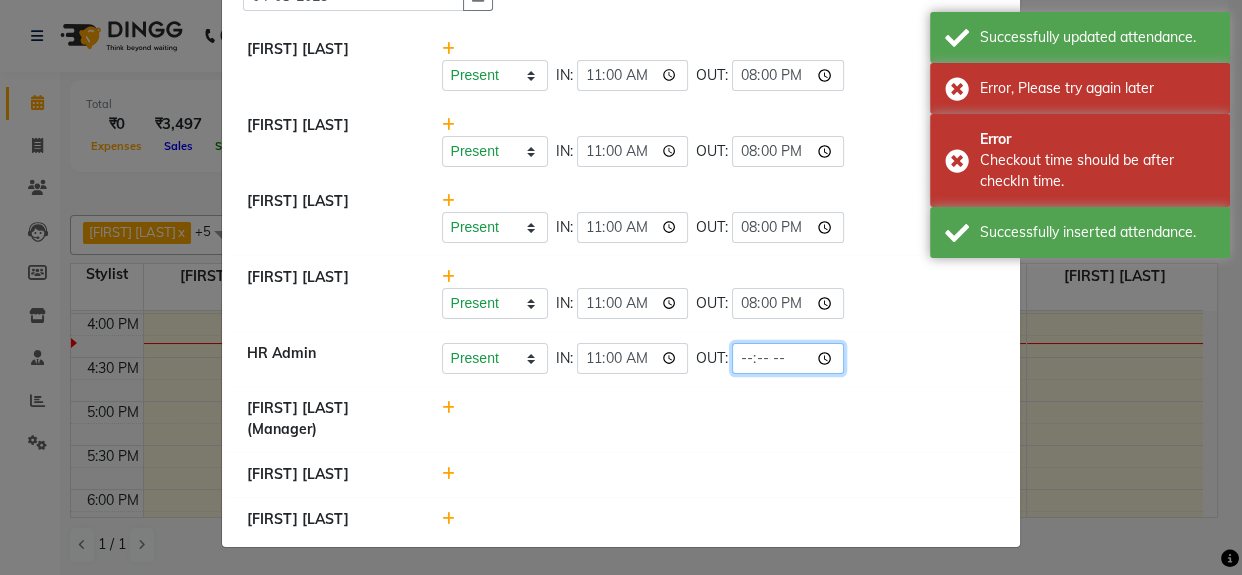 click 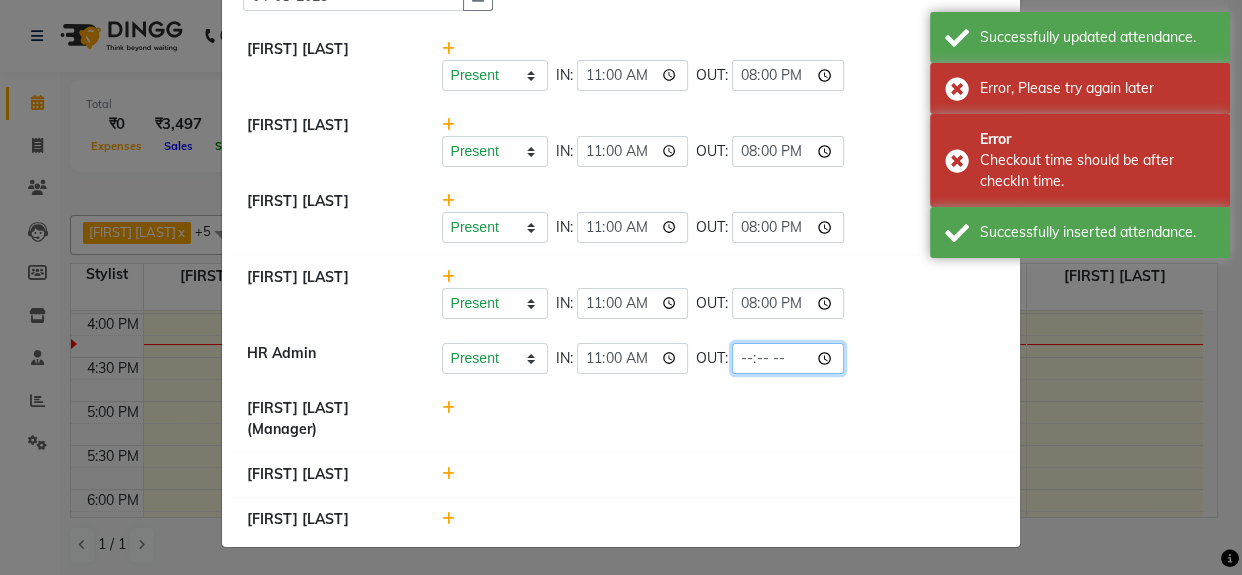 type on "20:00" 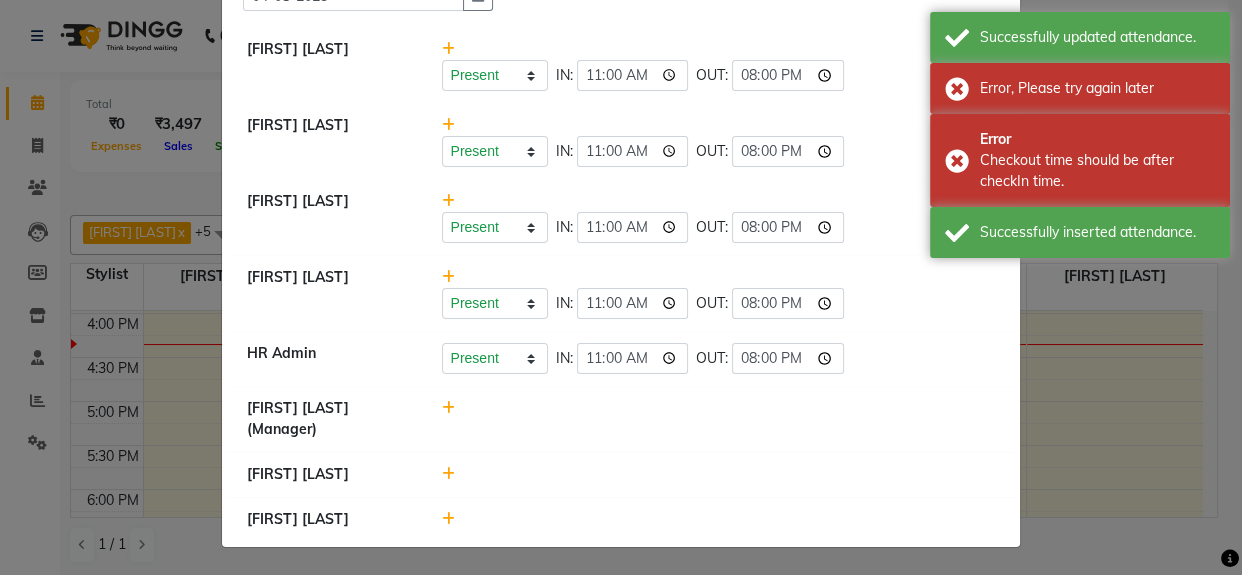 click 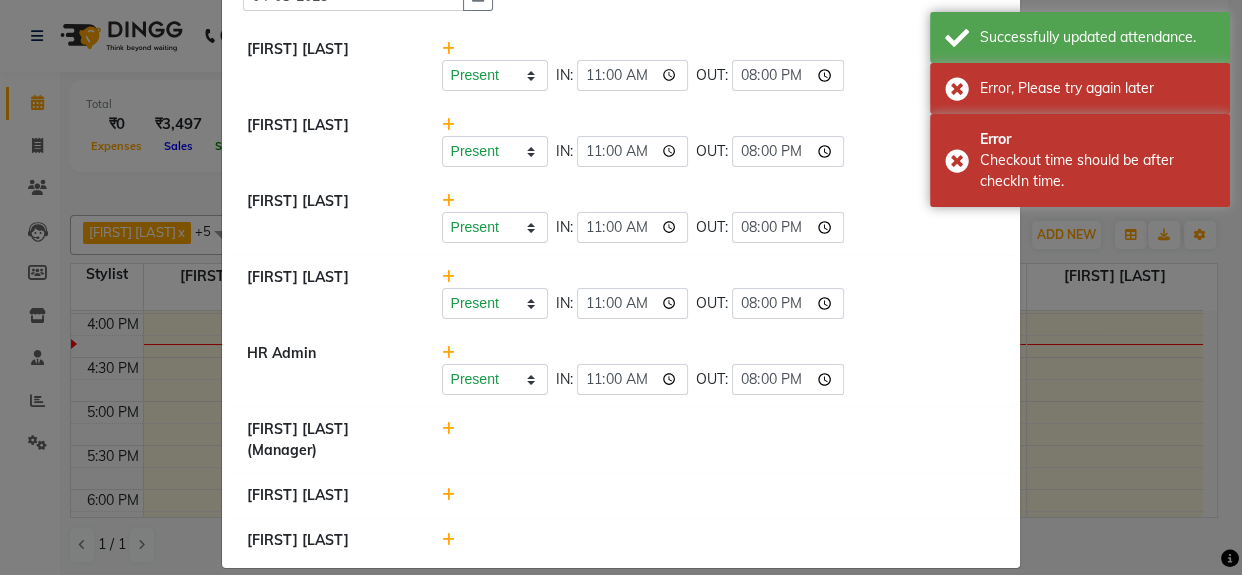 click 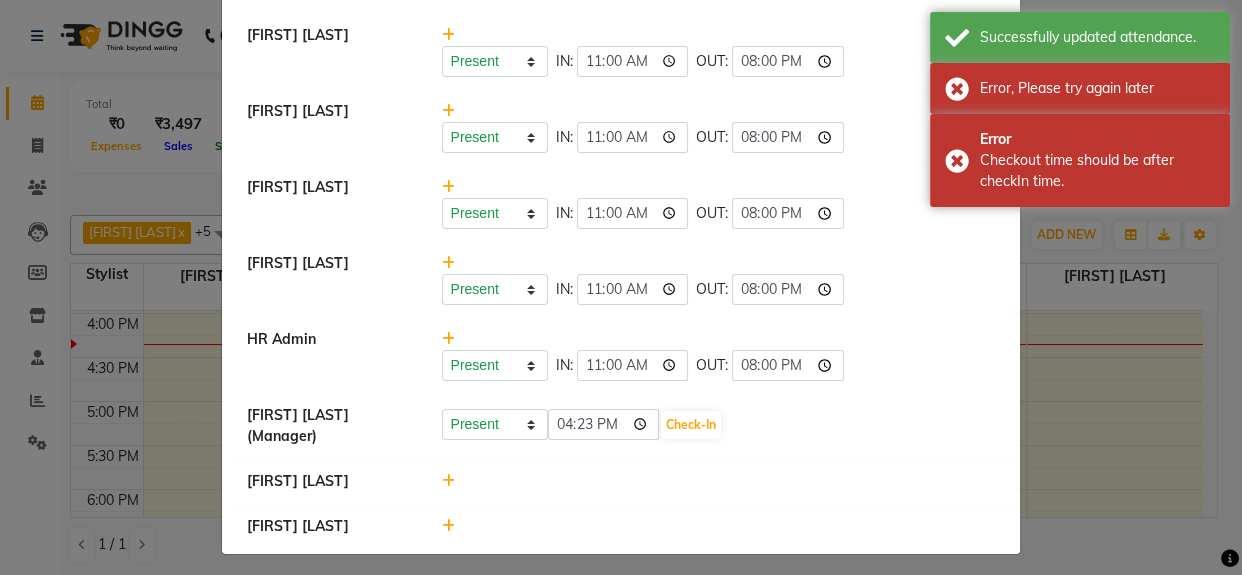 scroll, scrollTop: 144, scrollLeft: 0, axis: vertical 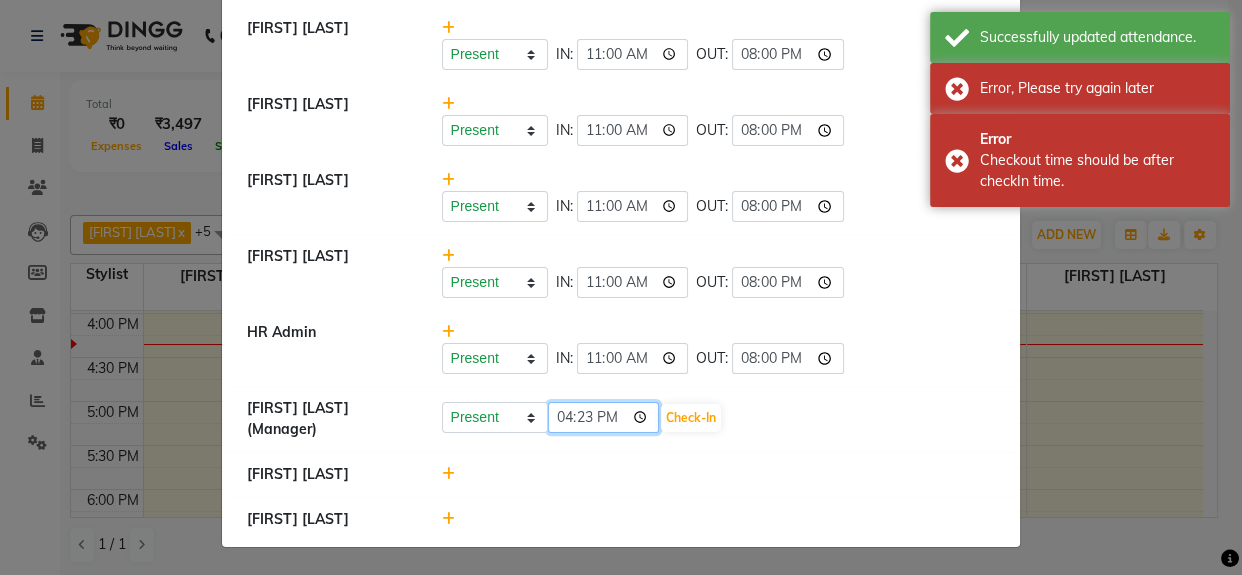 click on "16:23" 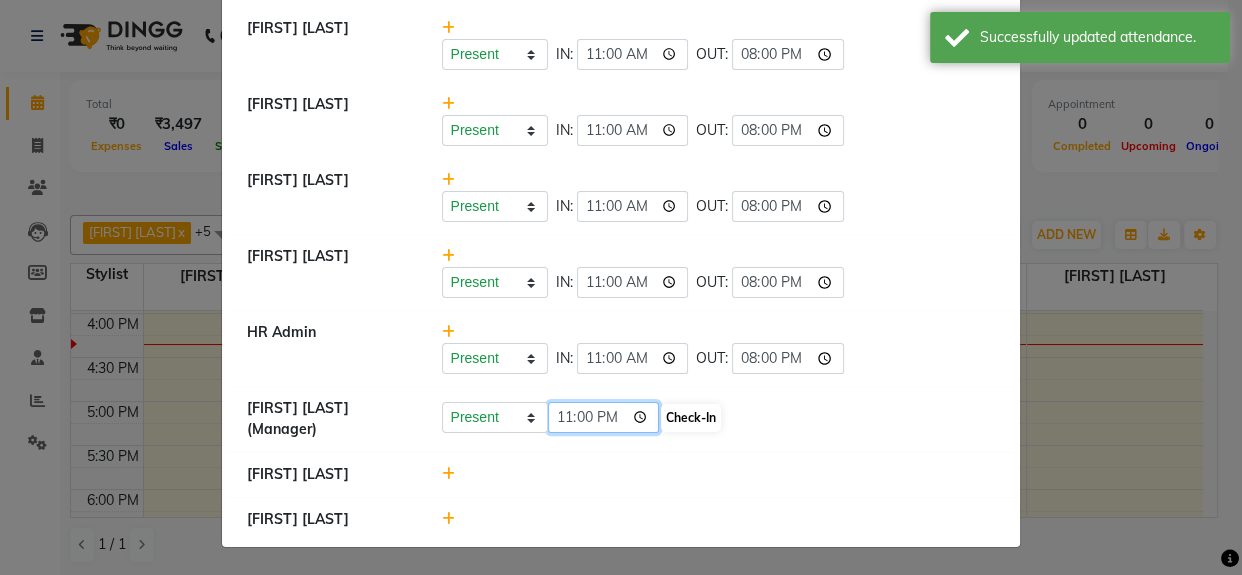 type on "11:00" 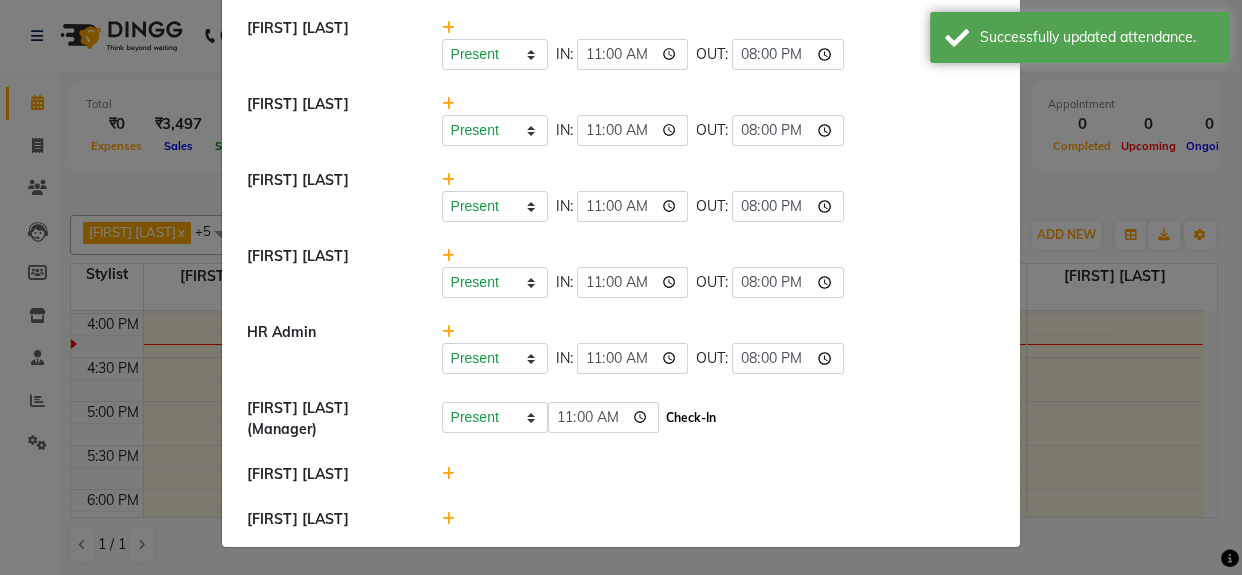 click on "Check-In" 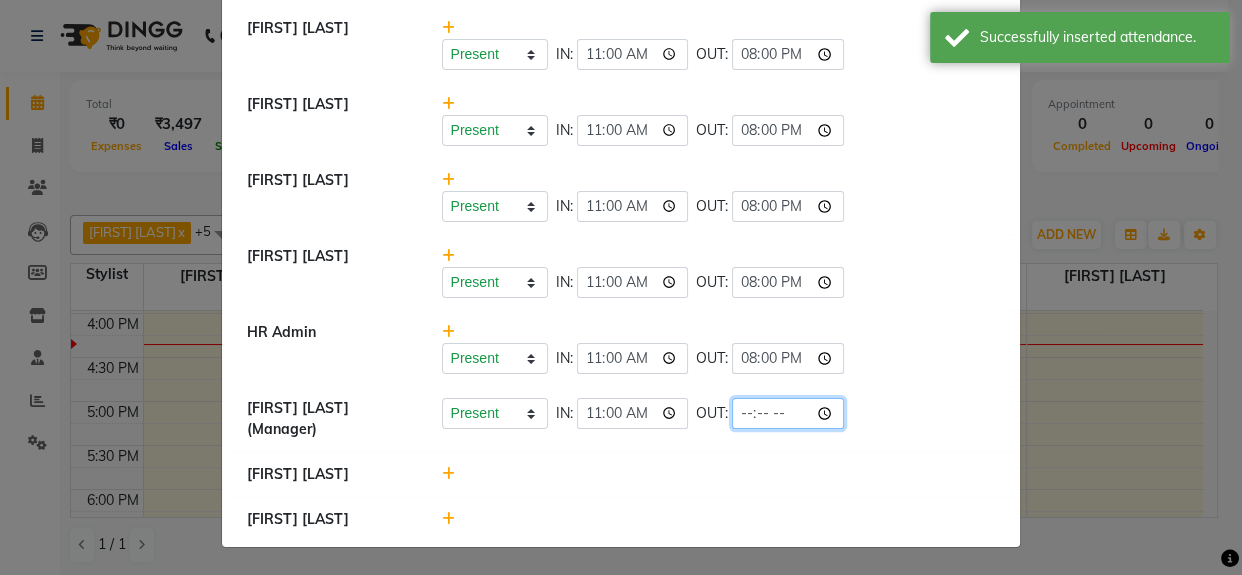 click 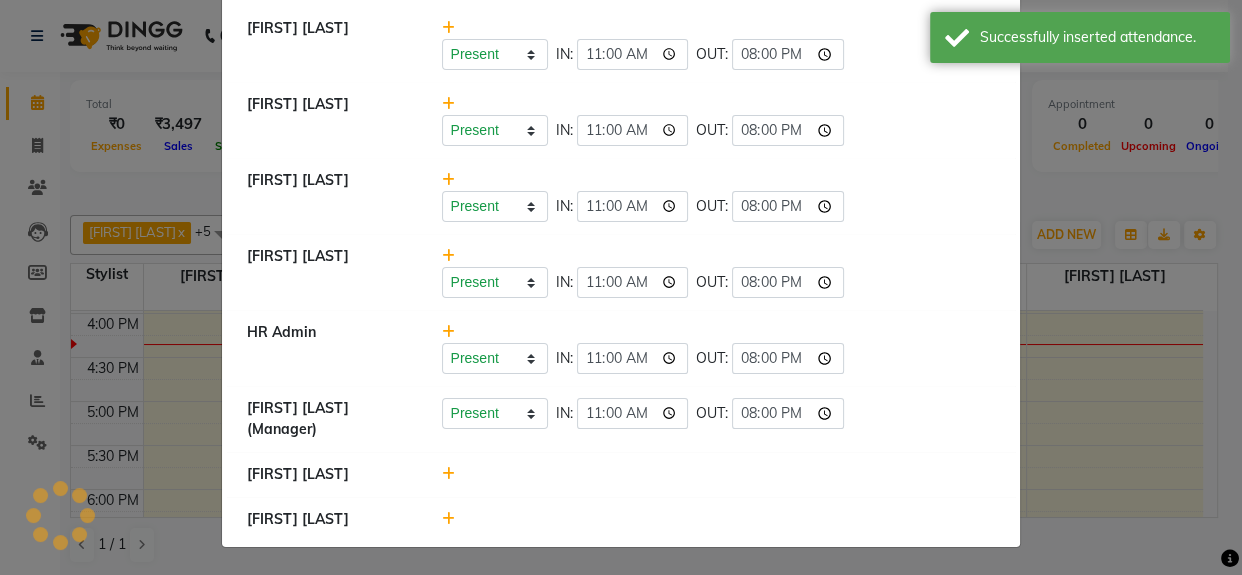 click on "[FIRST] [LAST]" 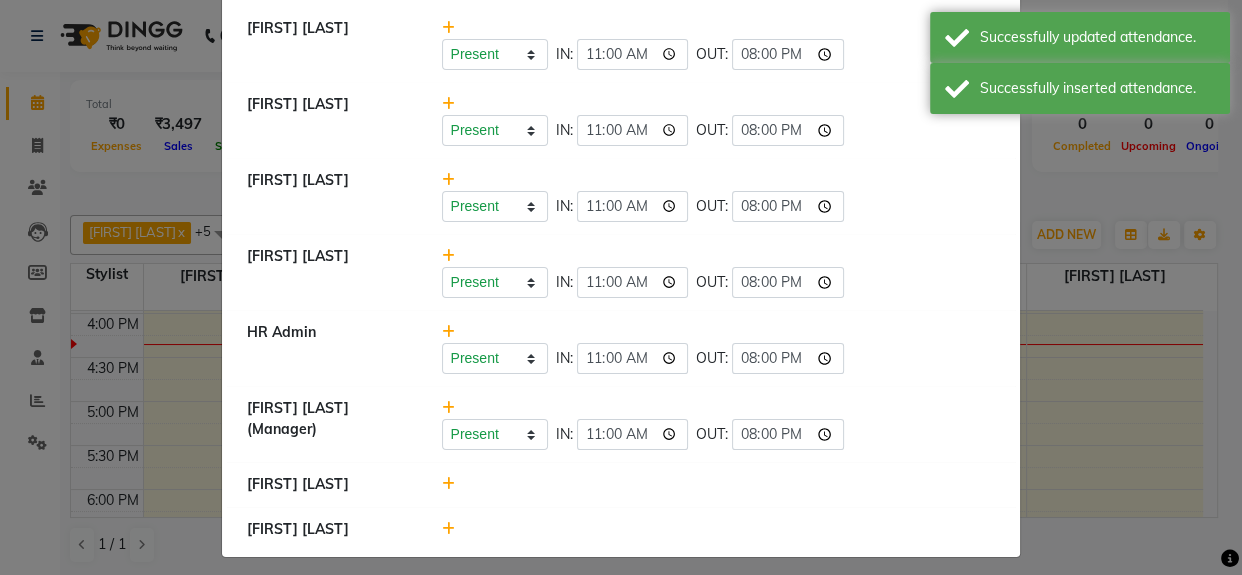 scroll, scrollTop: 154, scrollLeft: 0, axis: vertical 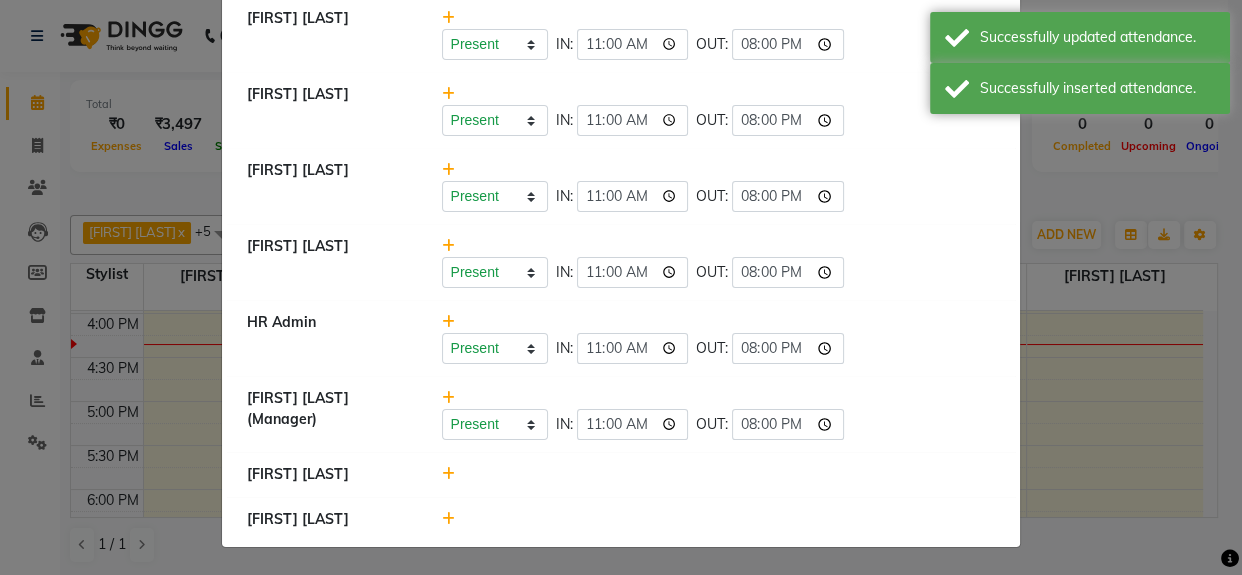 click 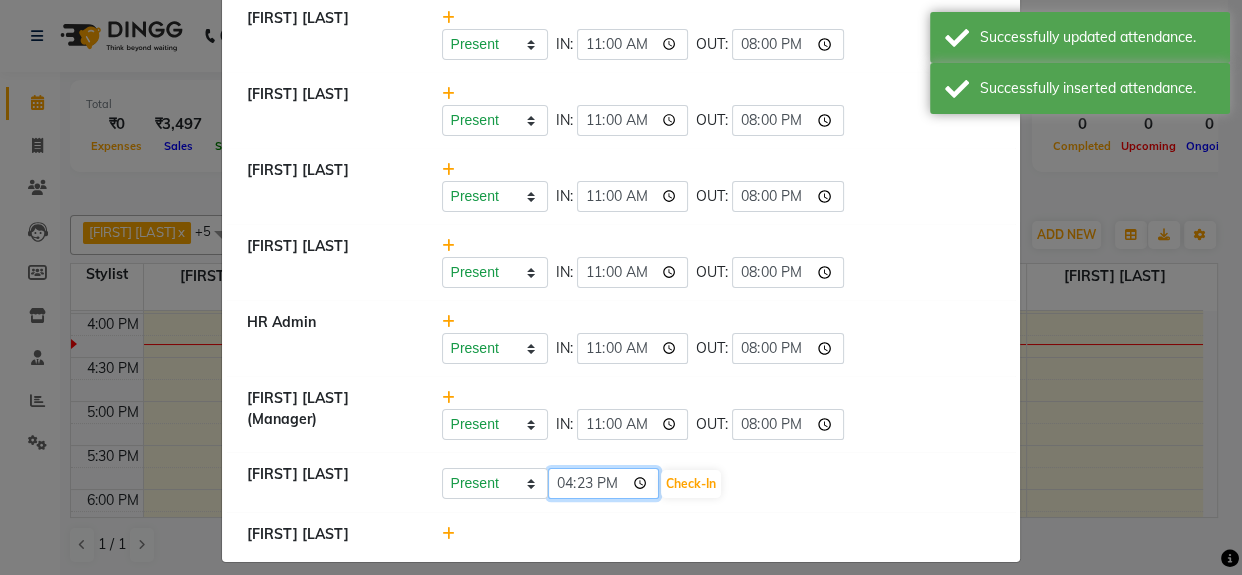 click on "16:23" 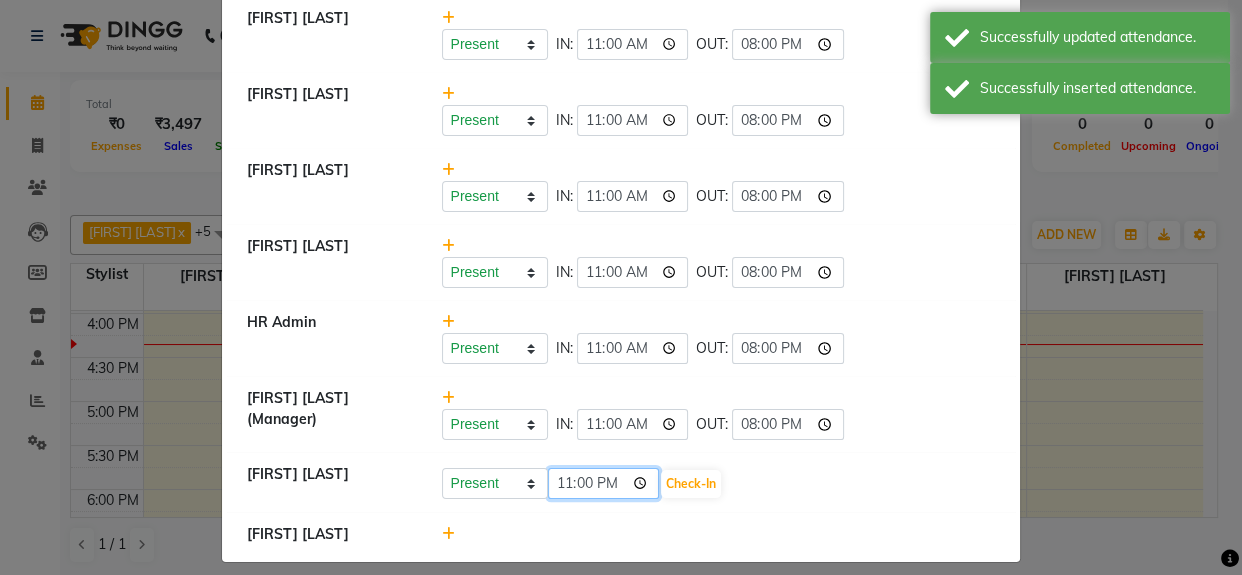 type on "11:00" 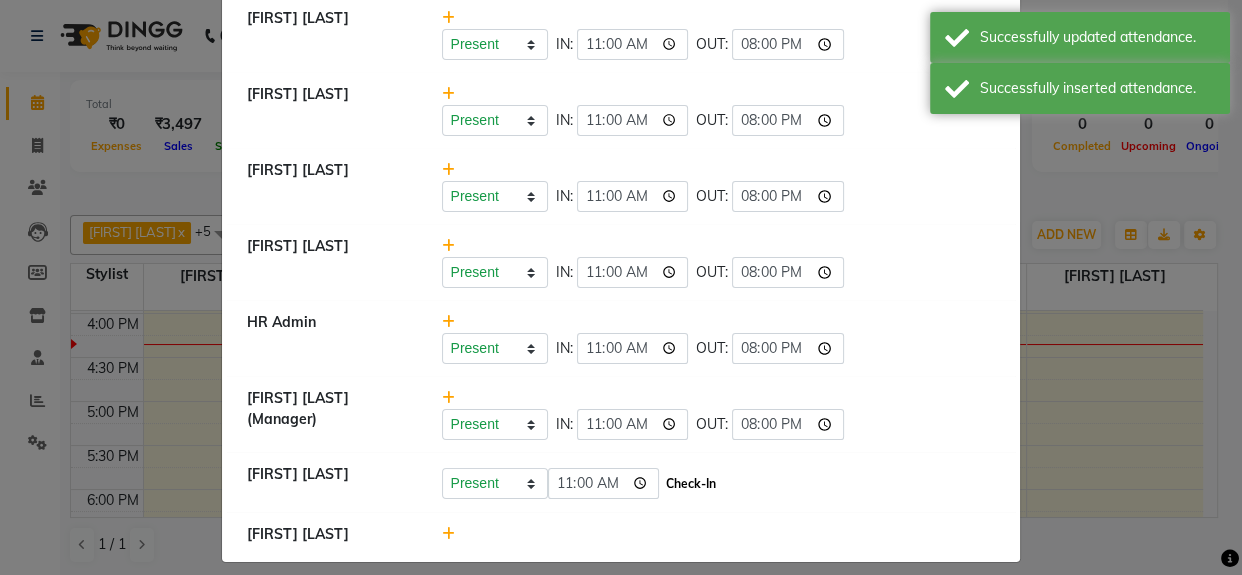 click on "Check-In" 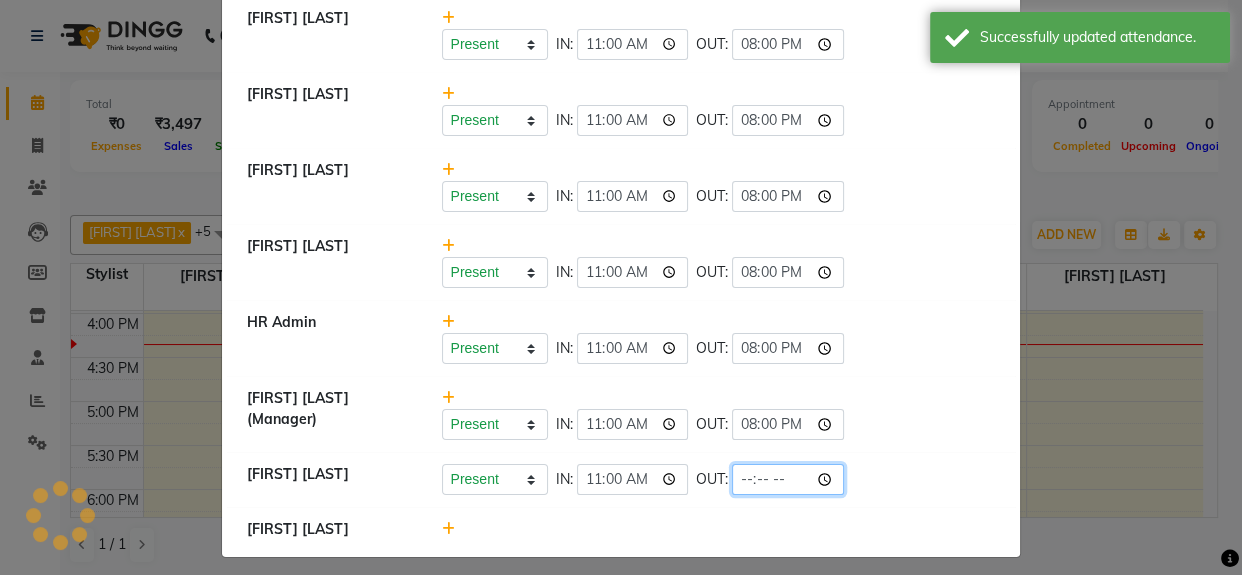click 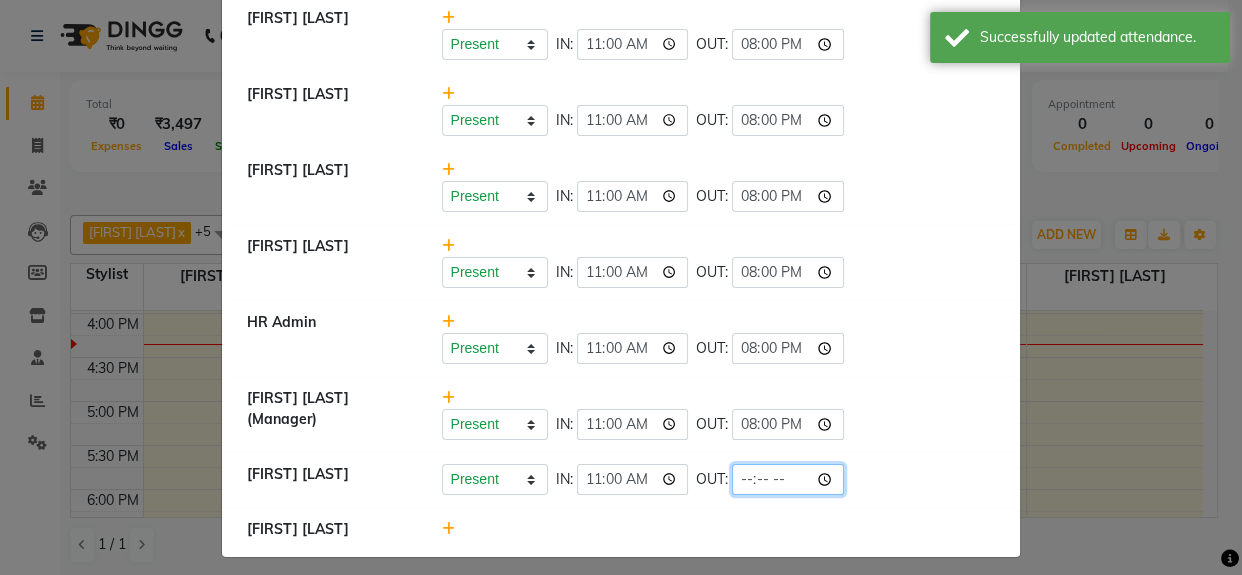 type on "20:00" 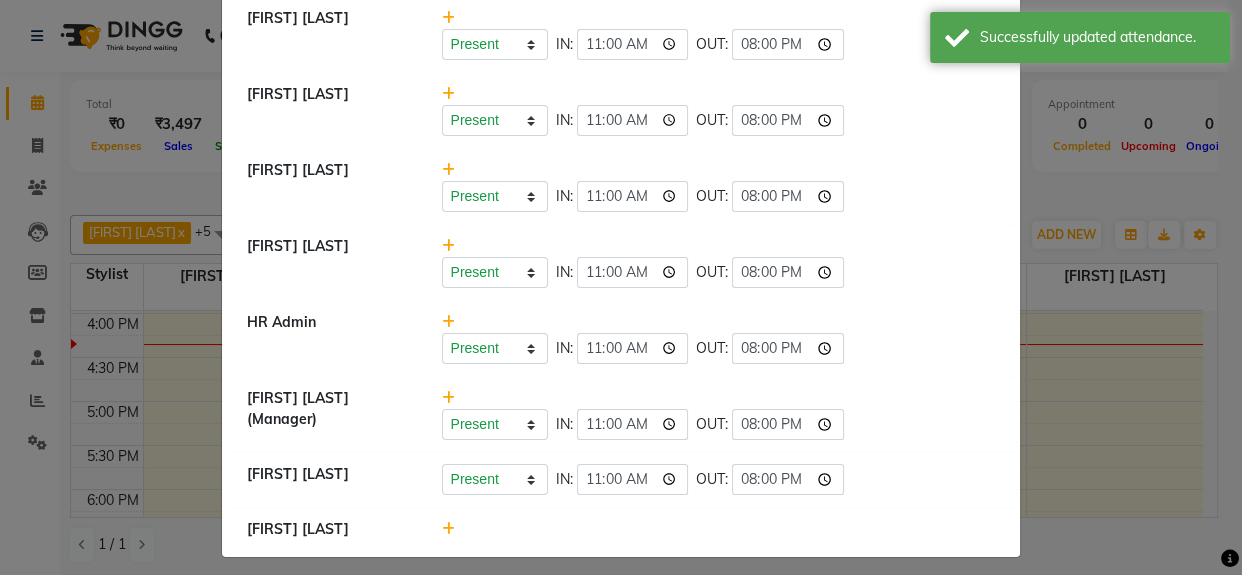 click on "[FIRST] [LAST]" 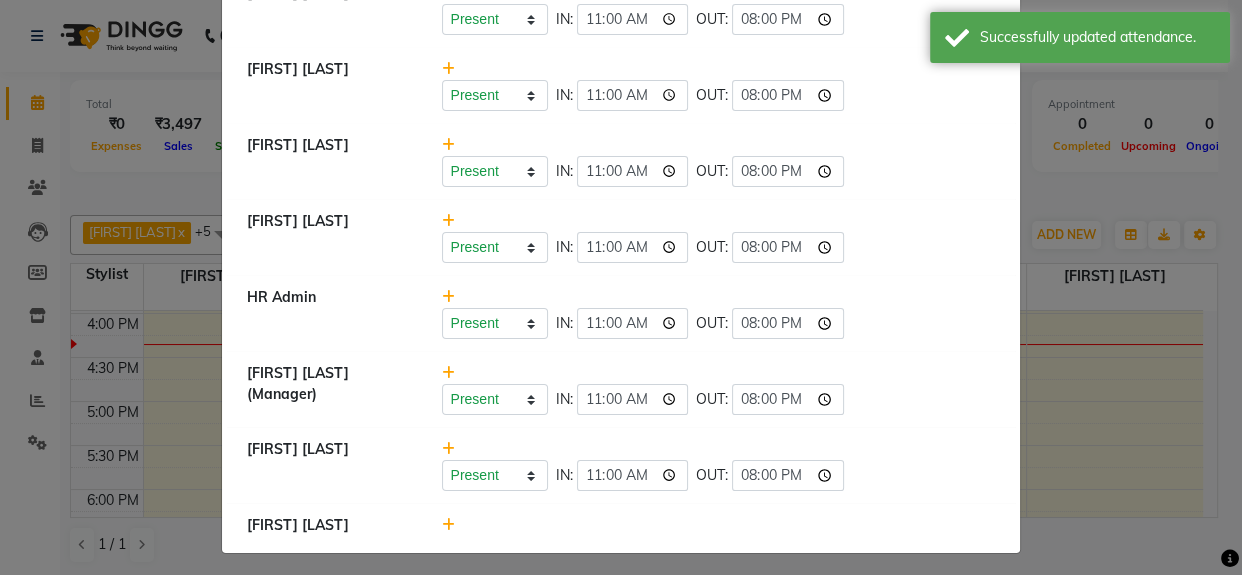 scroll, scrollTop: 185, scrollLeft: 0, axis: vertical 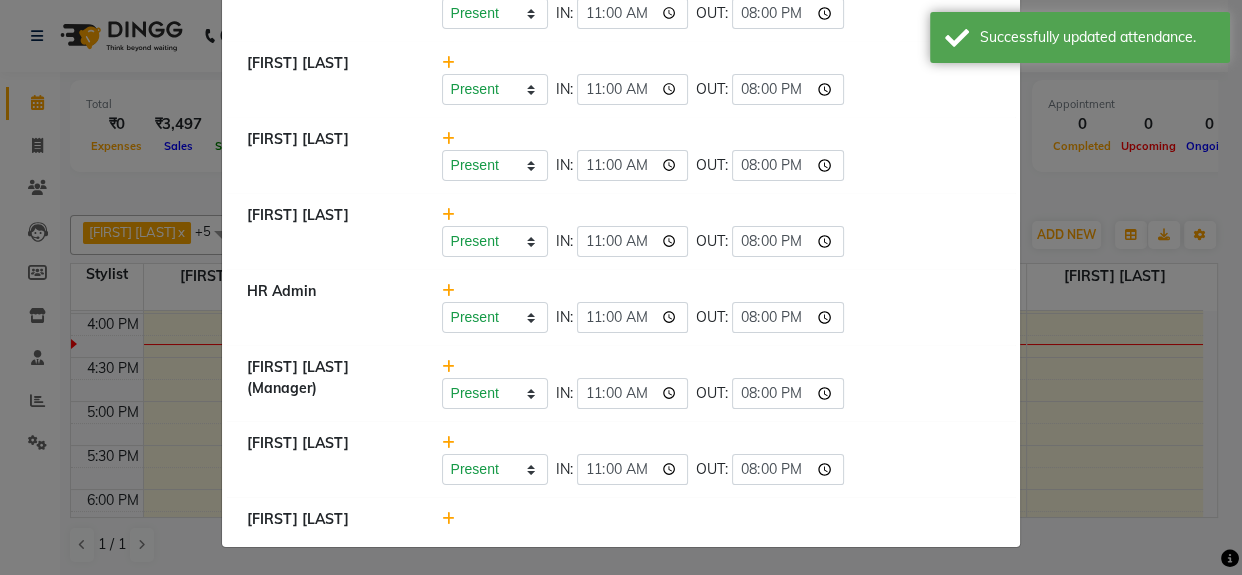 click 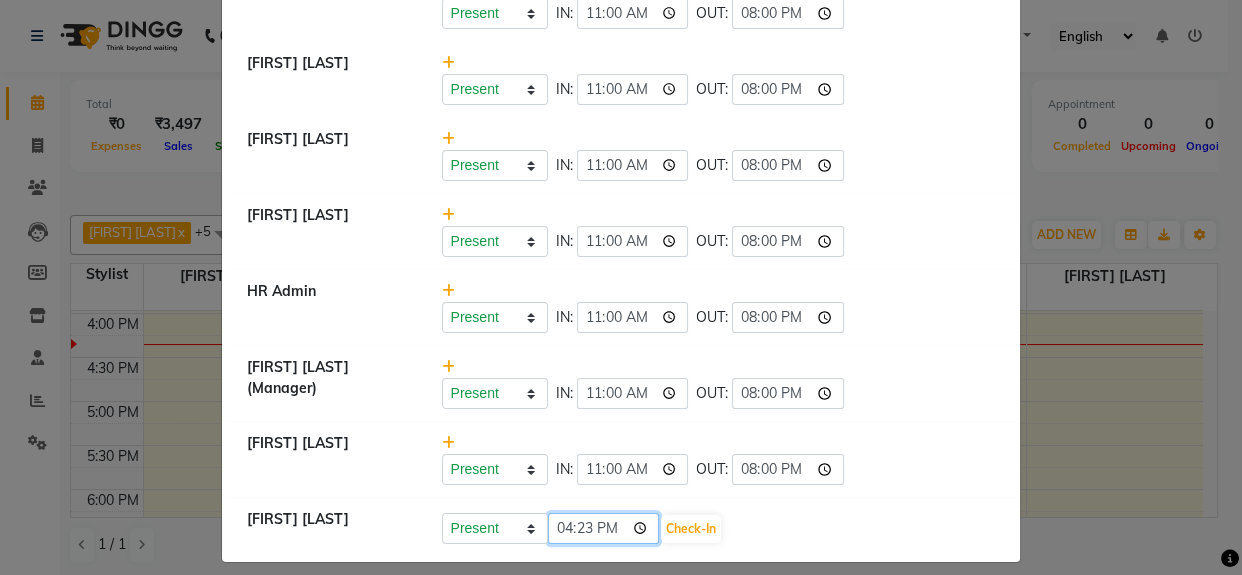 click on "16:23" 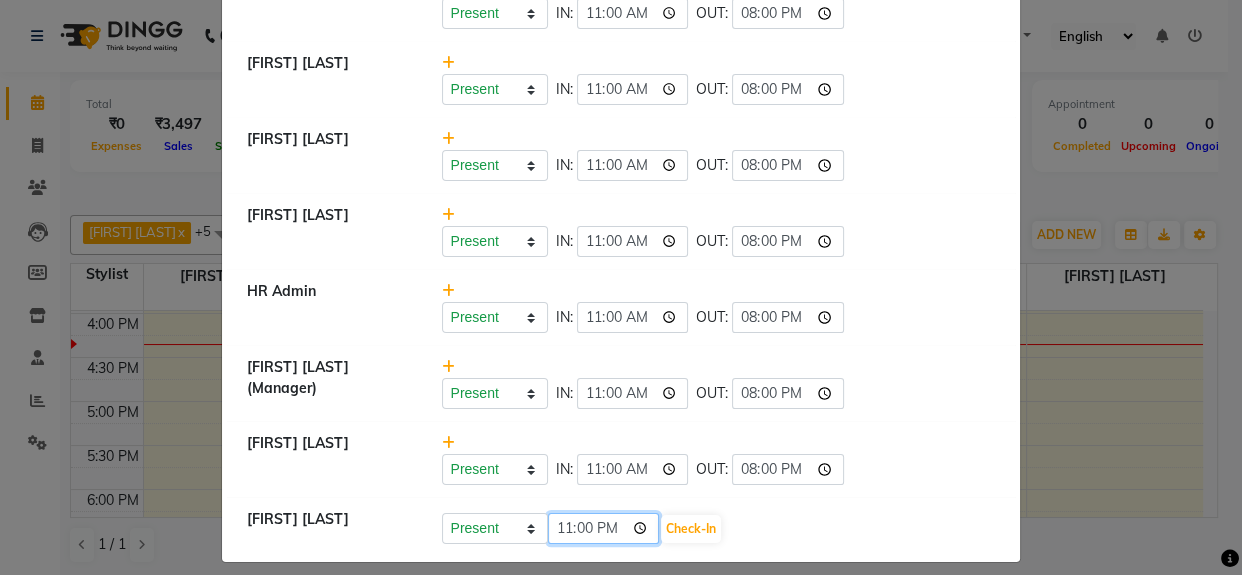 type on "11:00" 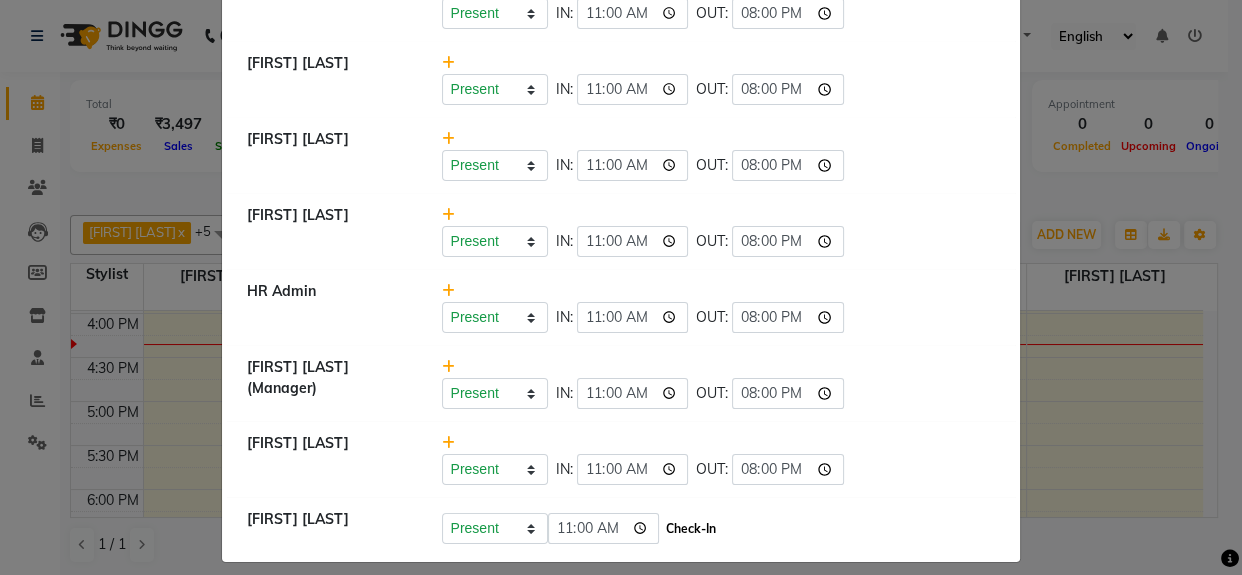 click on "Check-In" 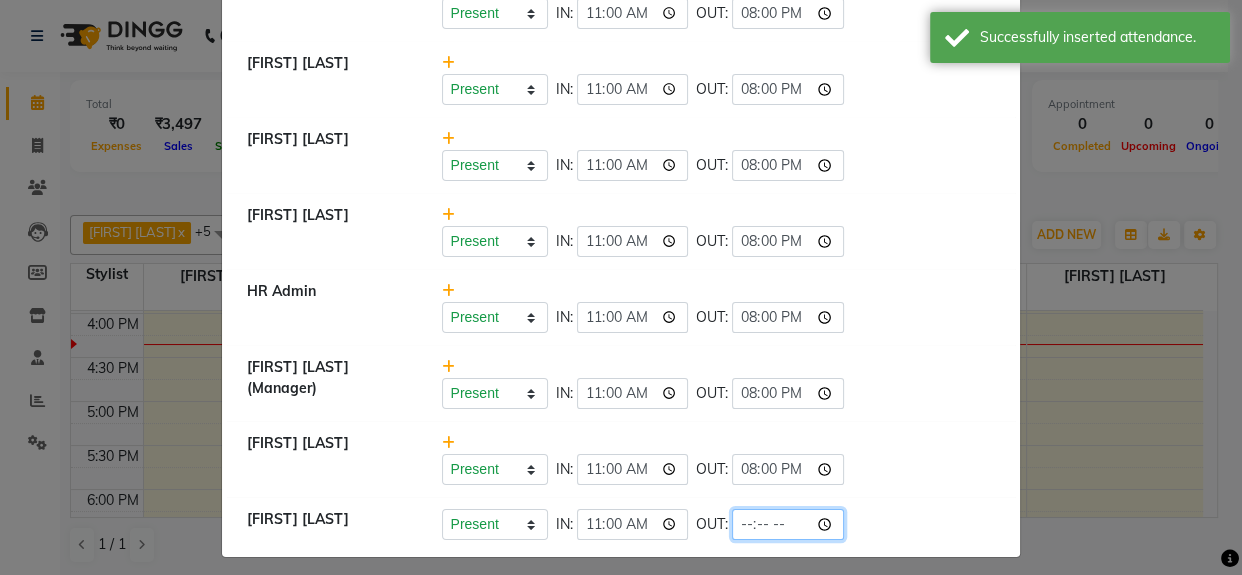 click 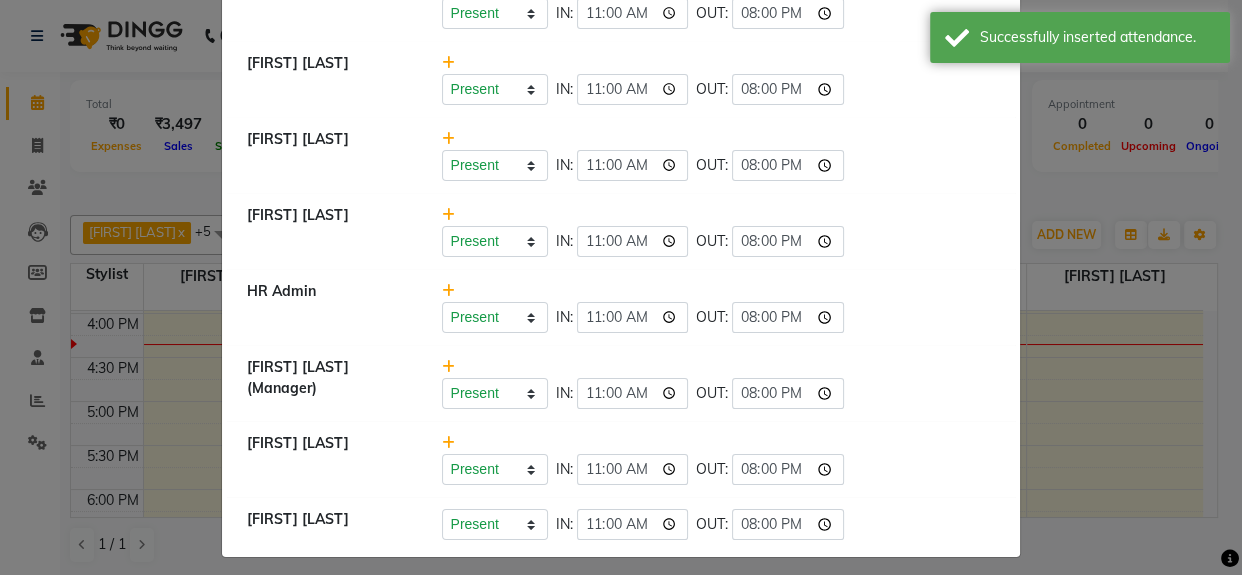 drag, startPoint x: 935, startPoint y: 489, endPoint x: 940, endPoint y: 510, distance: 21.587032 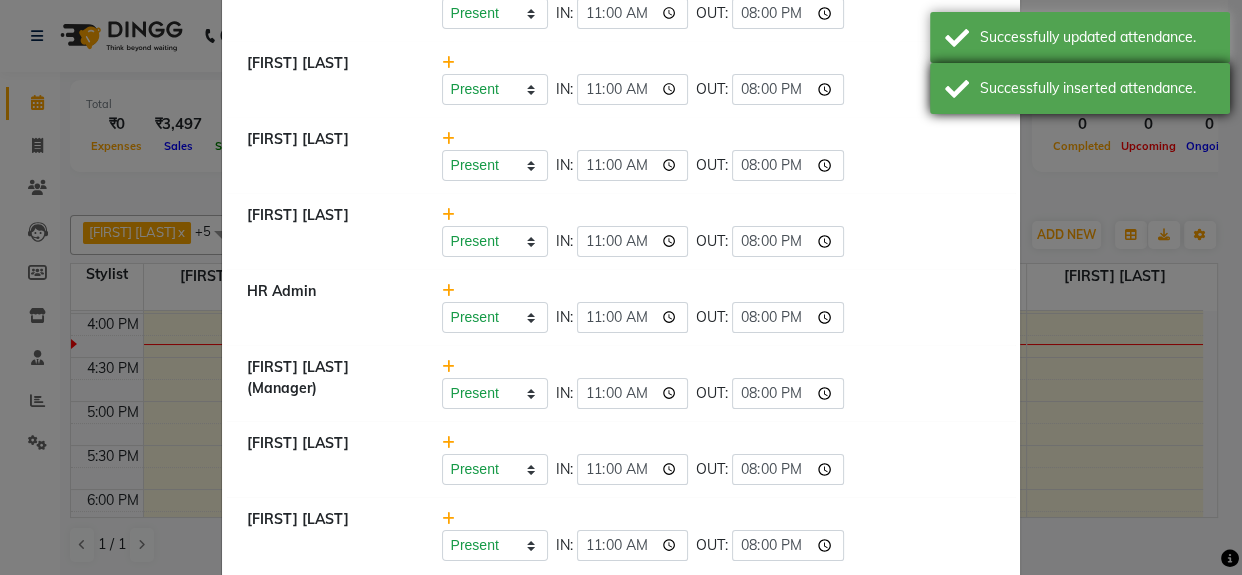 click on "Successfully inserted attendance." at bounding box center (1097, 88) 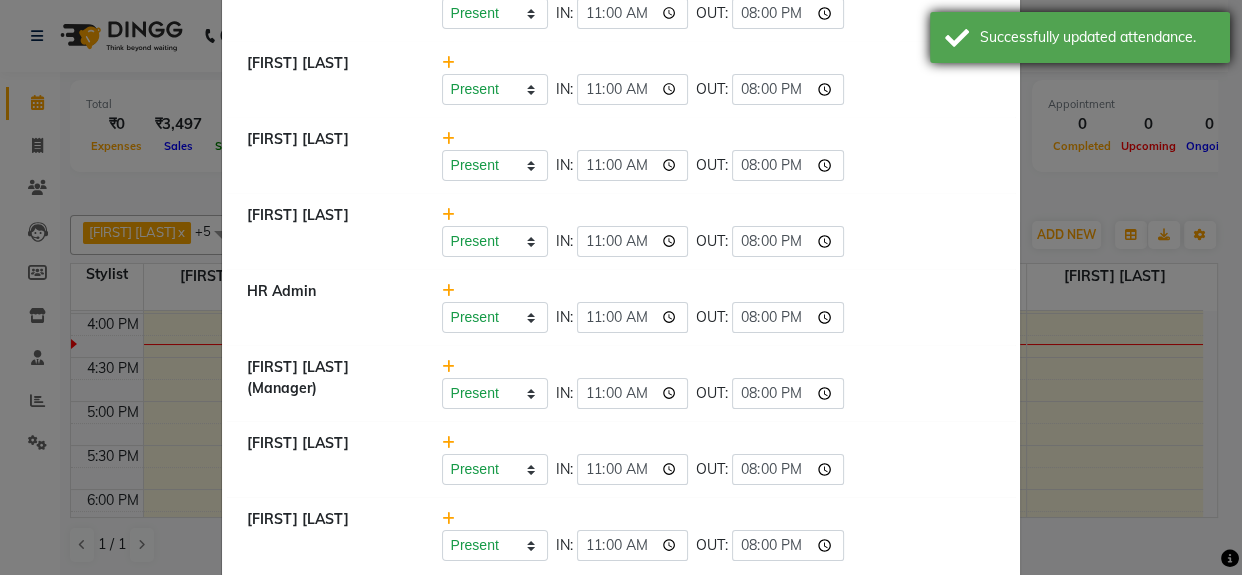 click on "Successfully updated attendance." at bounding box center [1097, 37] 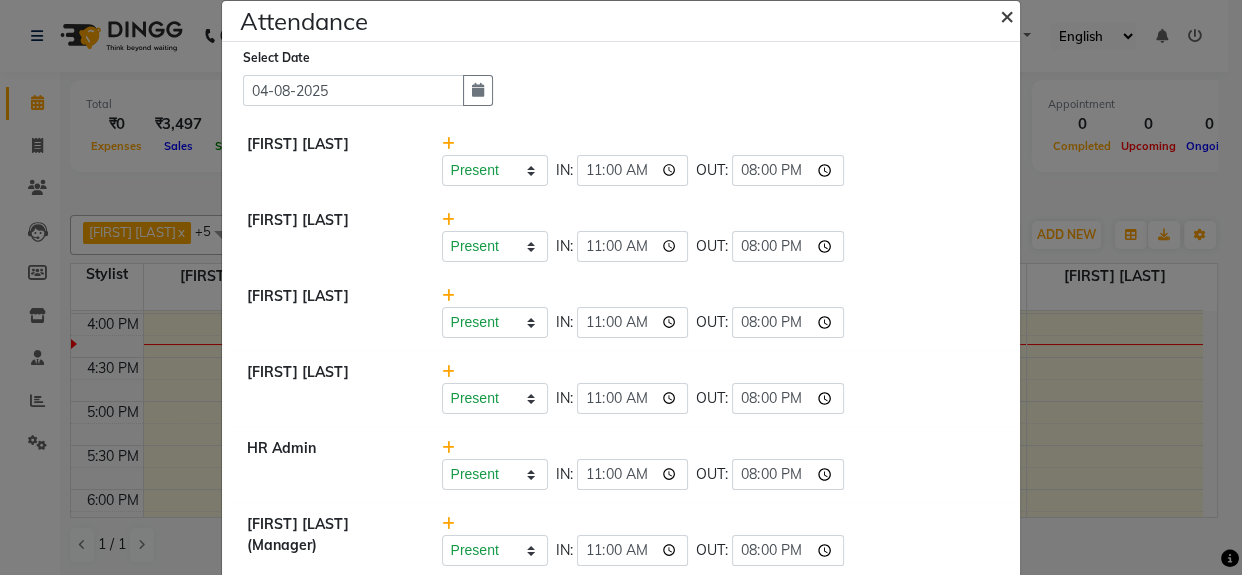 scroll, scrollTop: 0, scrollLeft: 0, axis: both 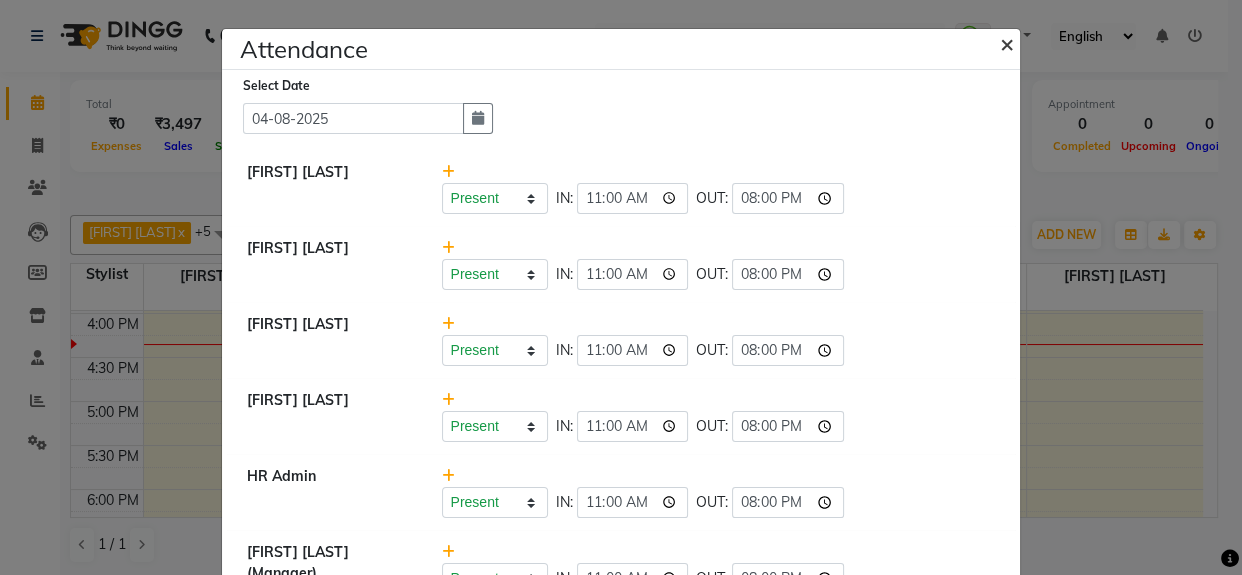 click on "×" 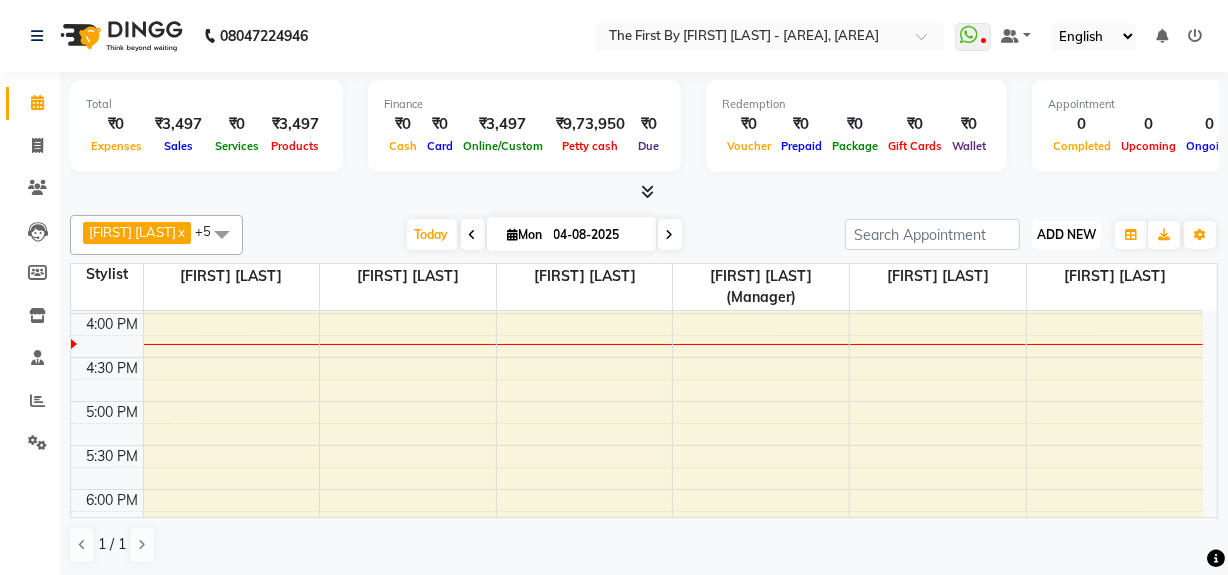 click on "ADD NEW" at bounding box center (1066, 234) 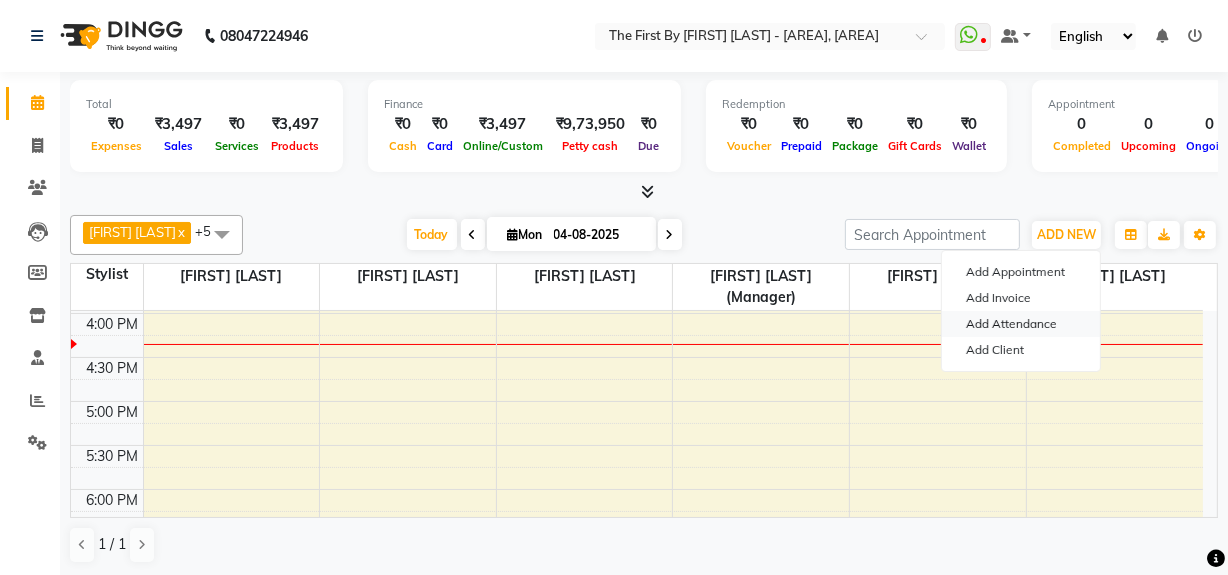 click on "Add Attendance" at bounding box center (1021, 324) 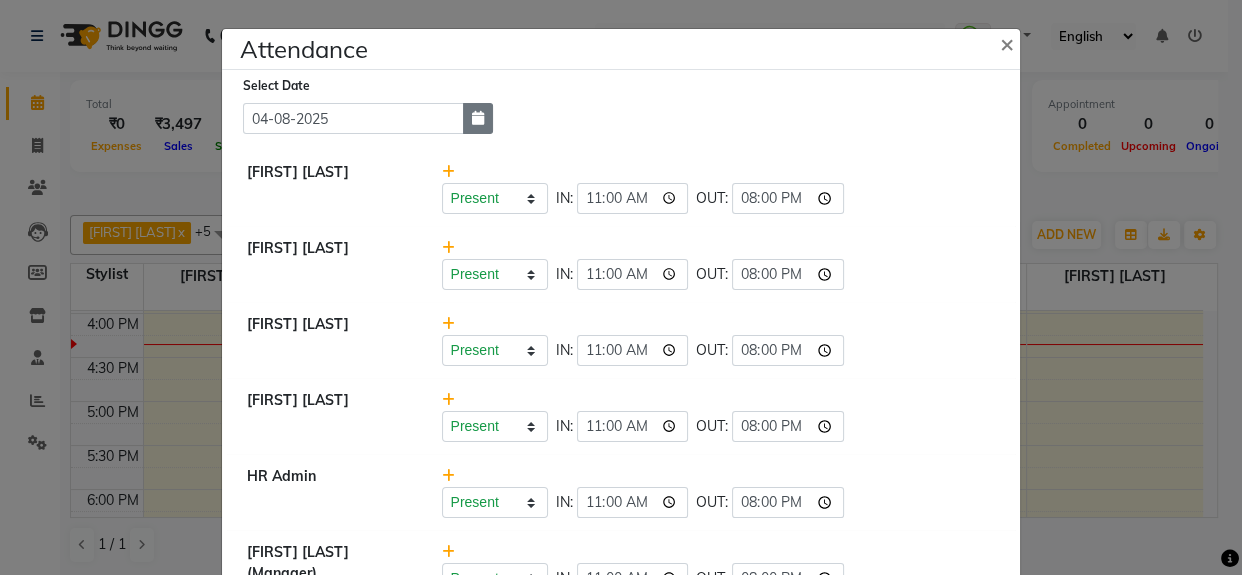 click 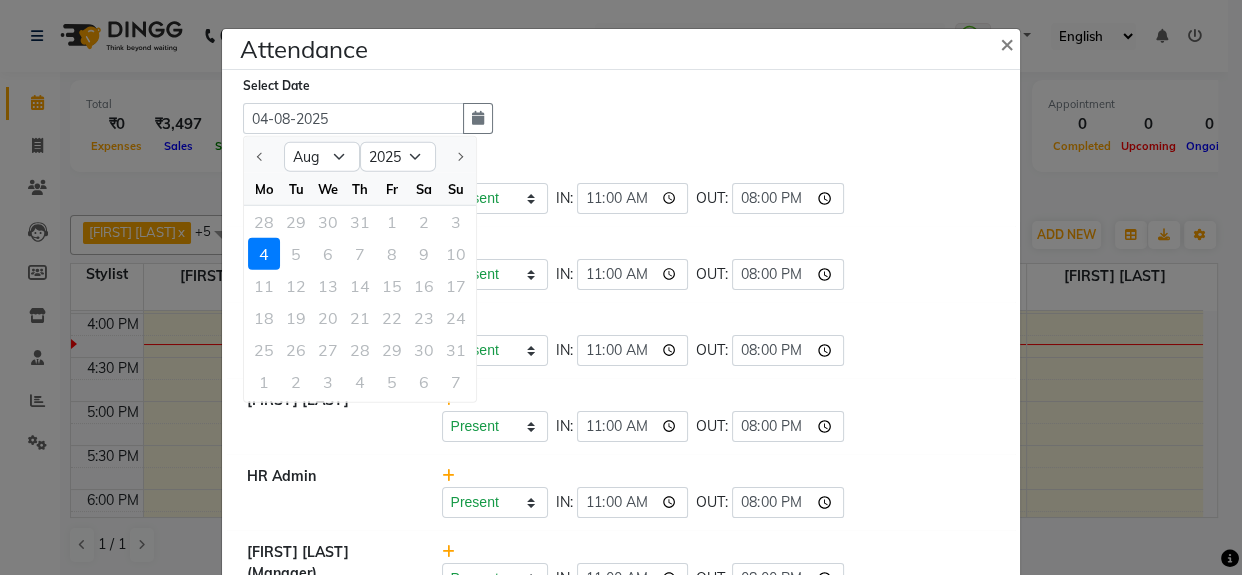 drag, startPoint x: 326, startPoint y: 259, endPoint x: 340, endPoint y: 249, distance: 17.20465 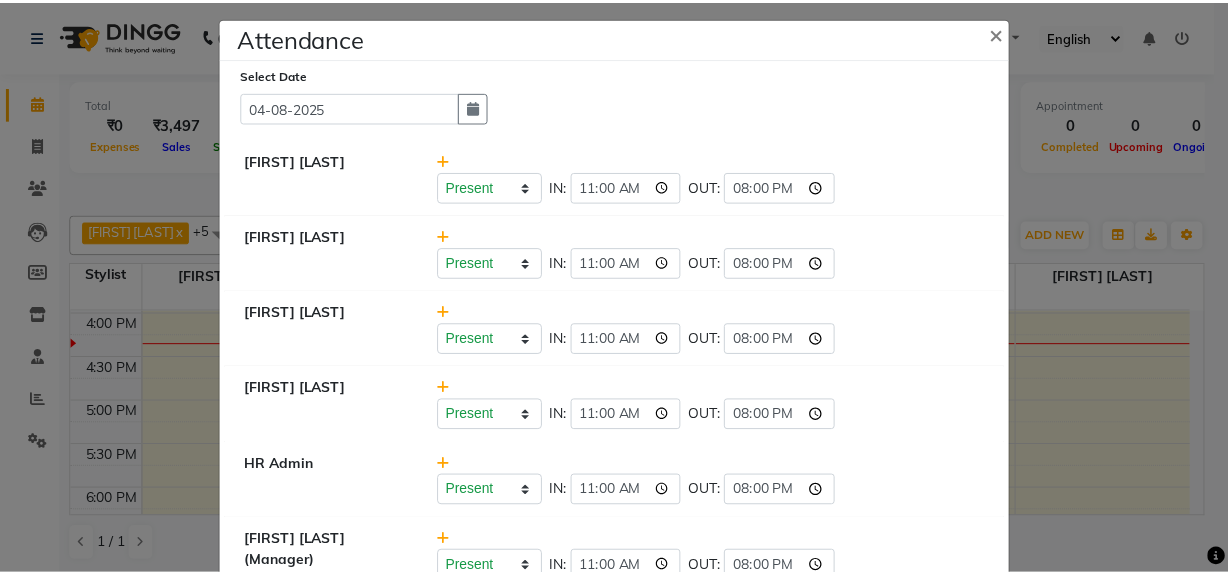 scroll, scrollTop: 0, scrollLeft: 0, axis: both 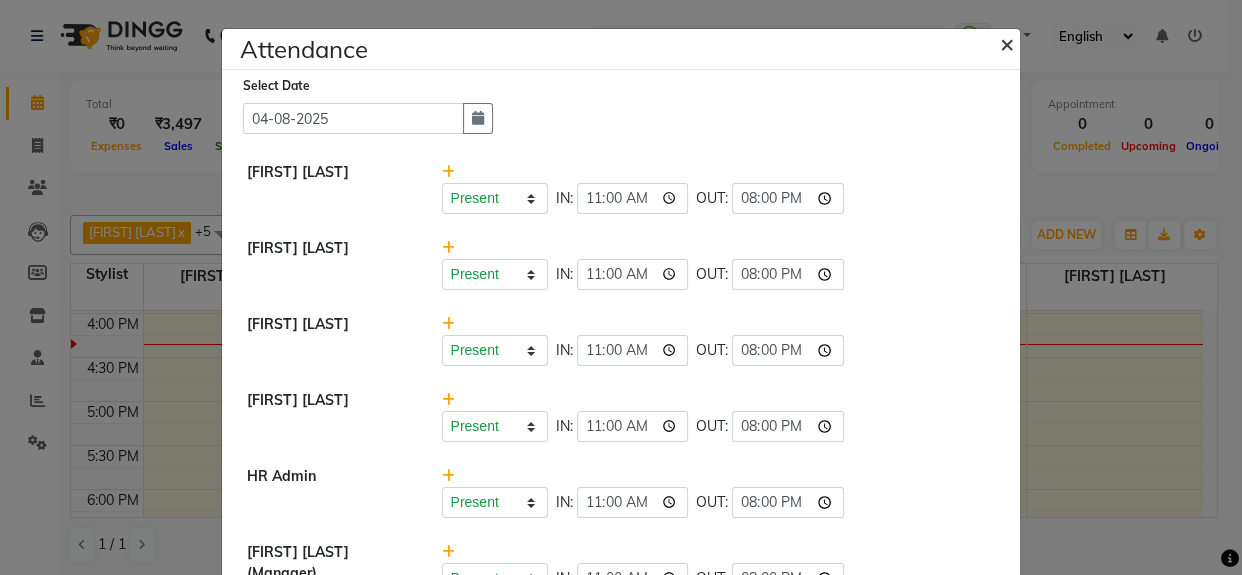 click on "×" 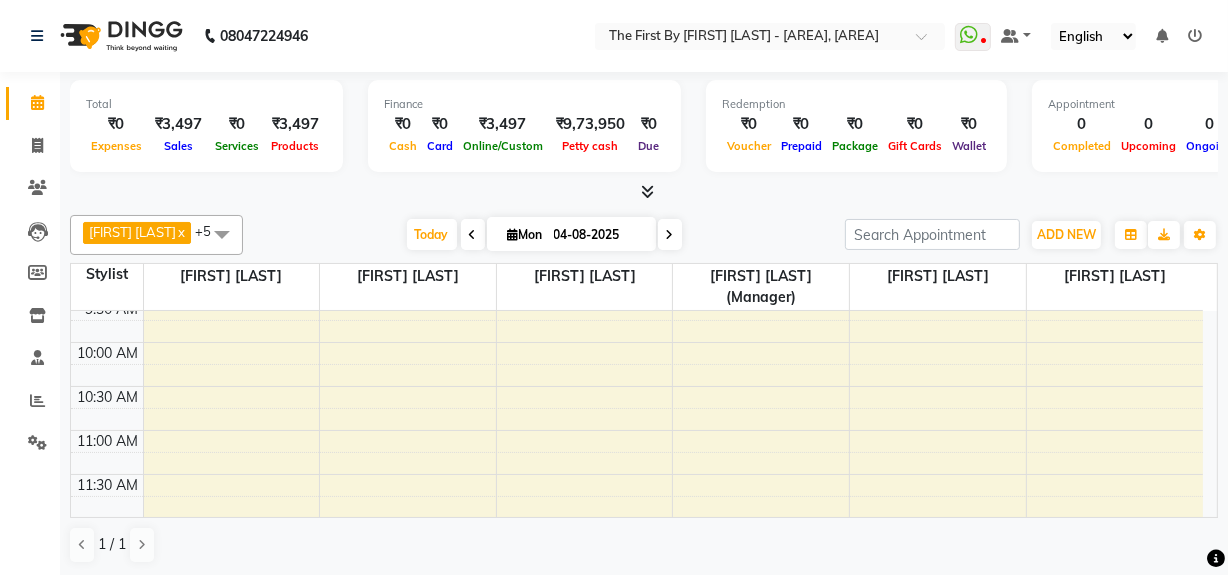 scroll, scrollTop: 0, scrollLeft: 0, axis: both 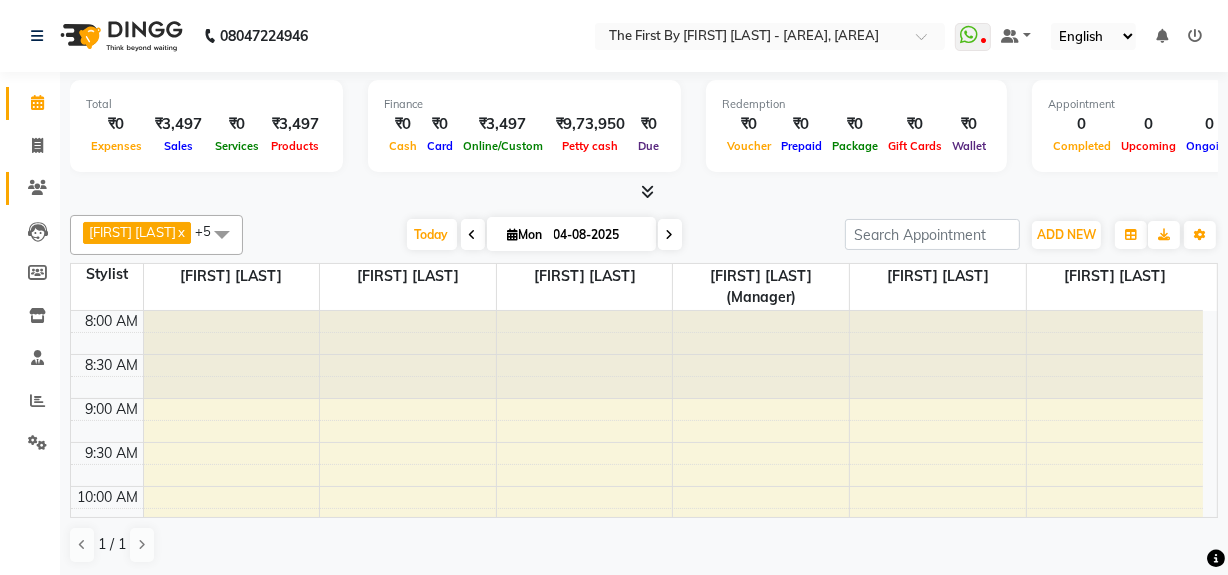 click 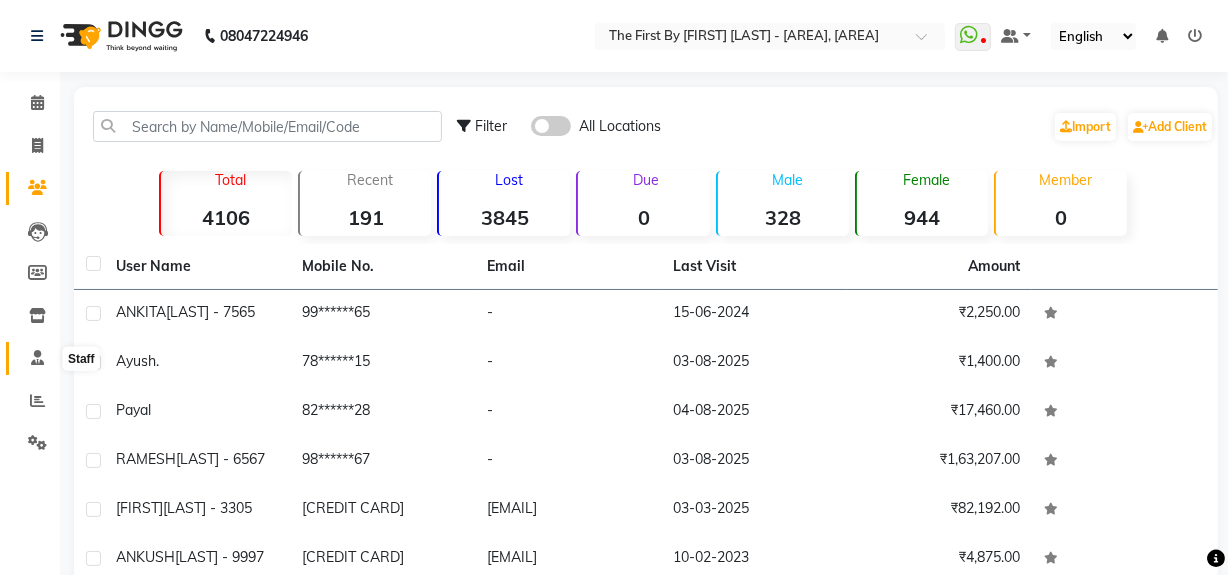 click 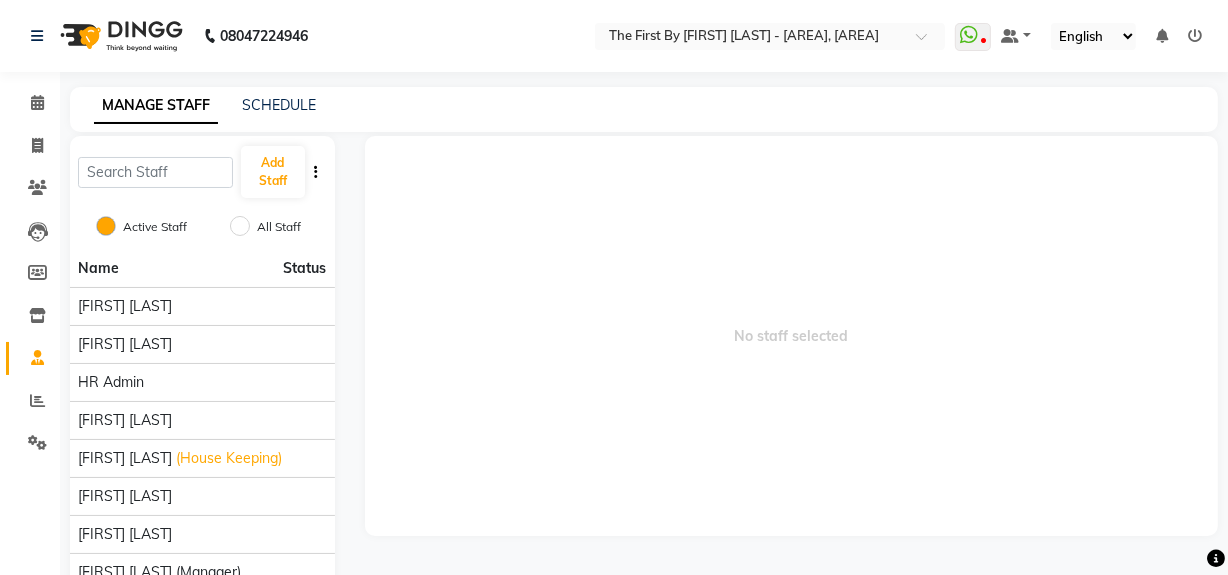 click 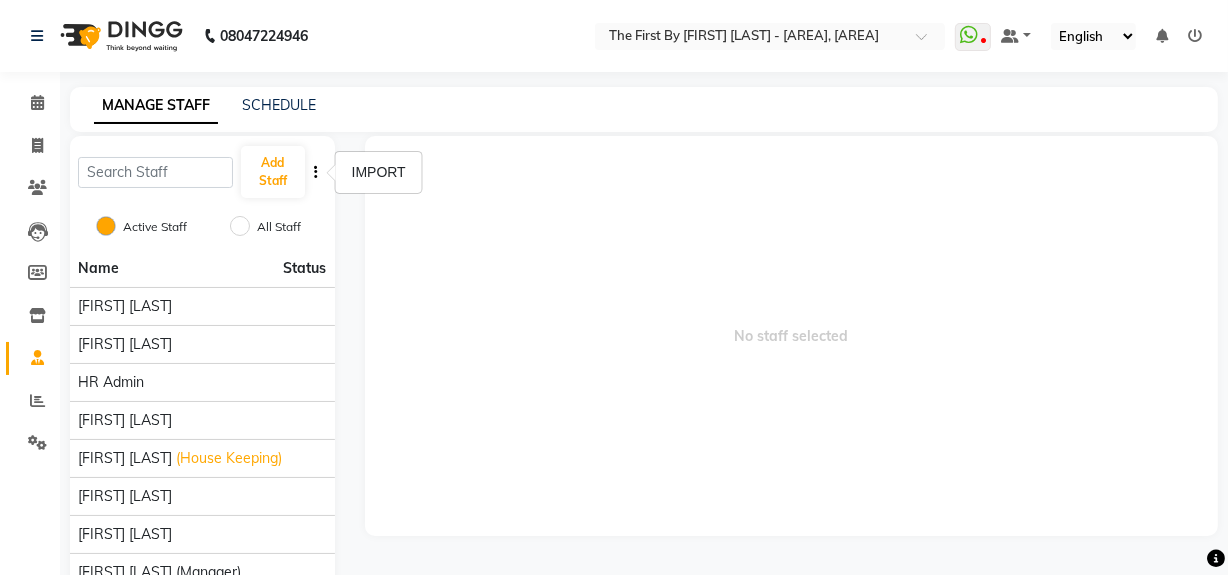 click on "No staff selected" 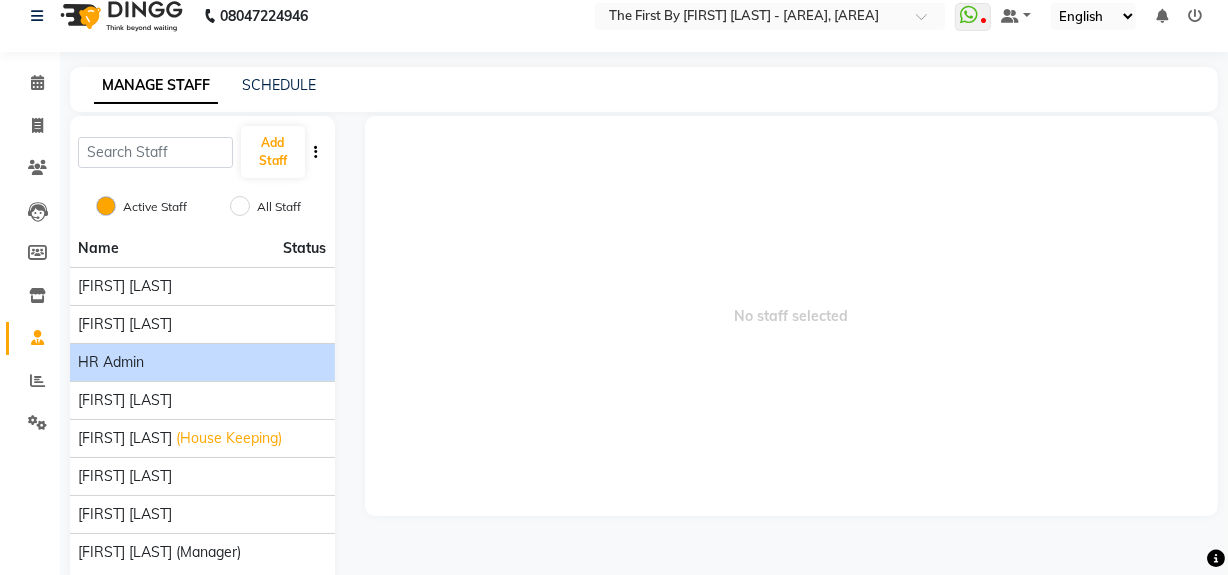 scroll, scrollTop: 0, scrollLeft: 0, axis: both 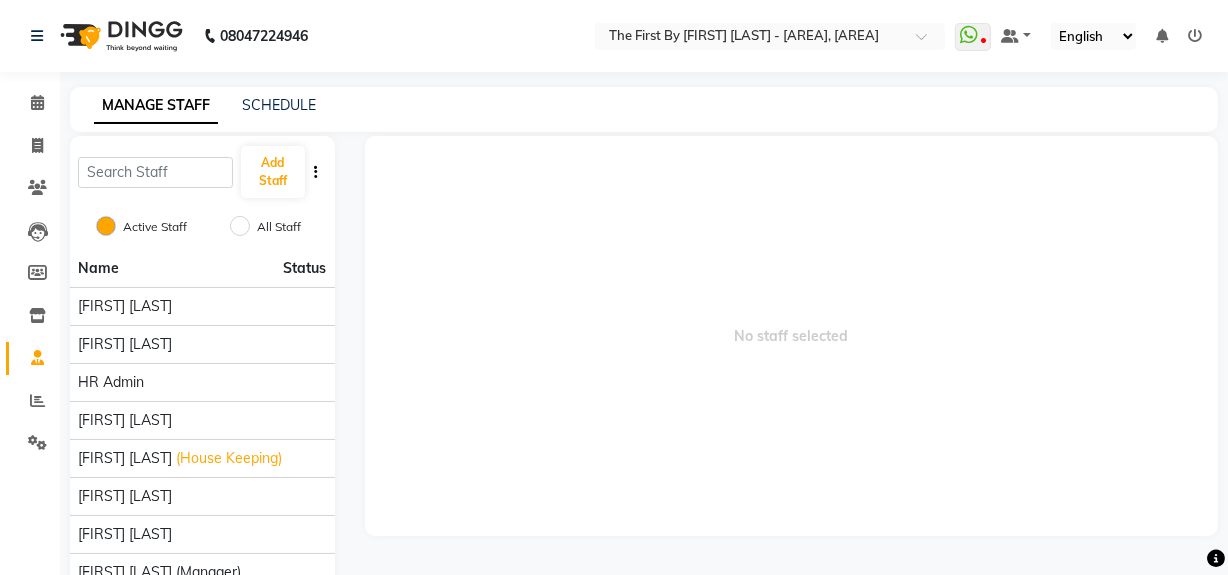 click on "MANAGE STAFF SCHEDULE" 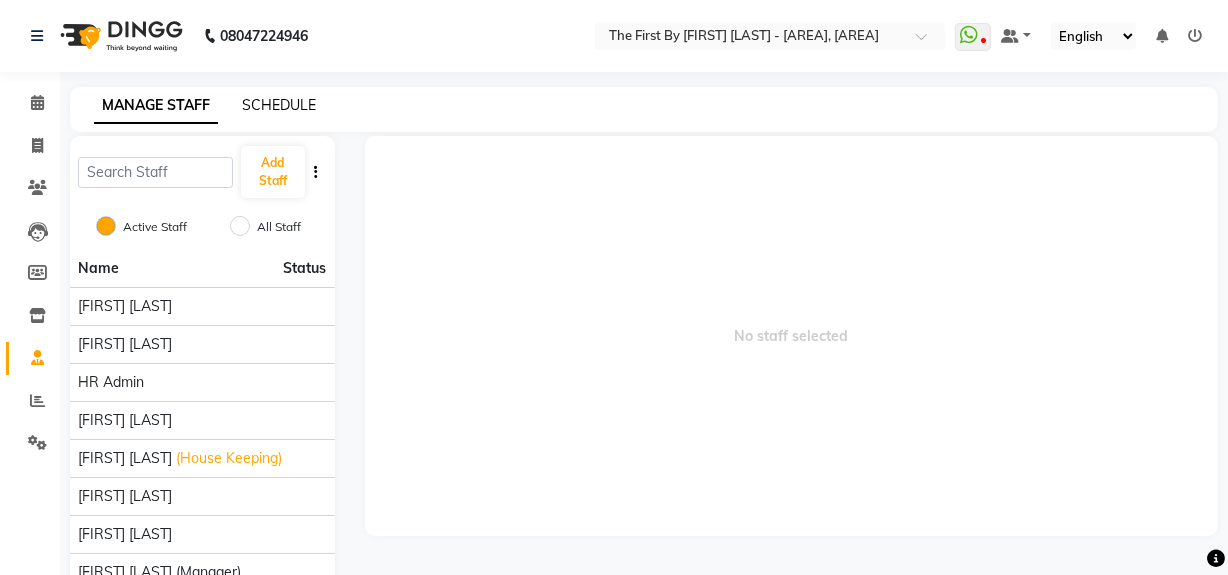 click on "SCHEDULE" 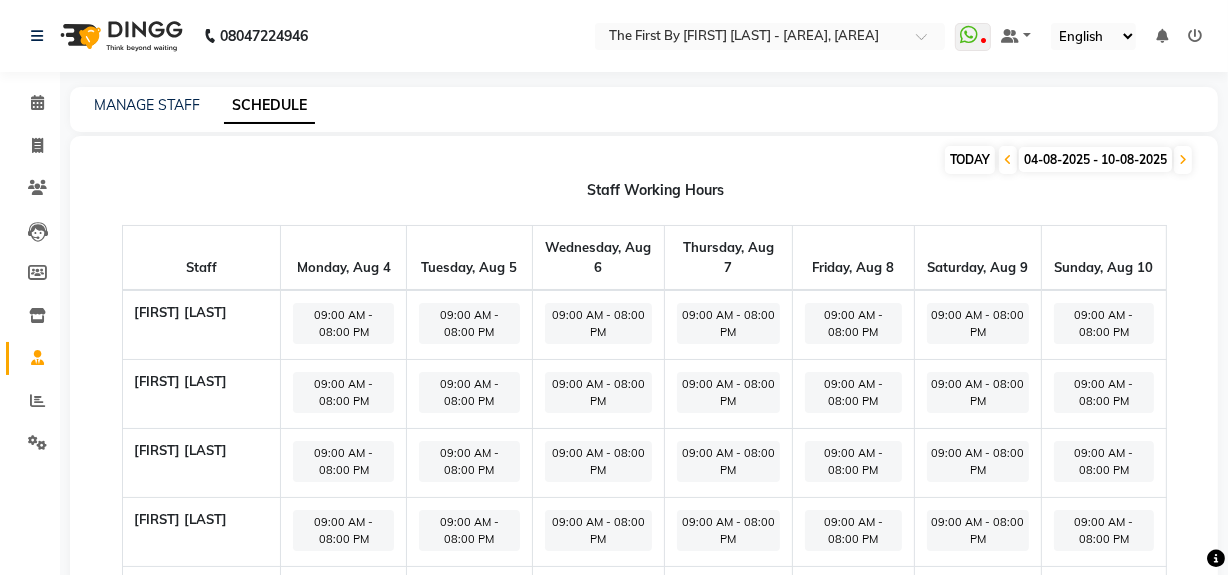 click on "TODAY" 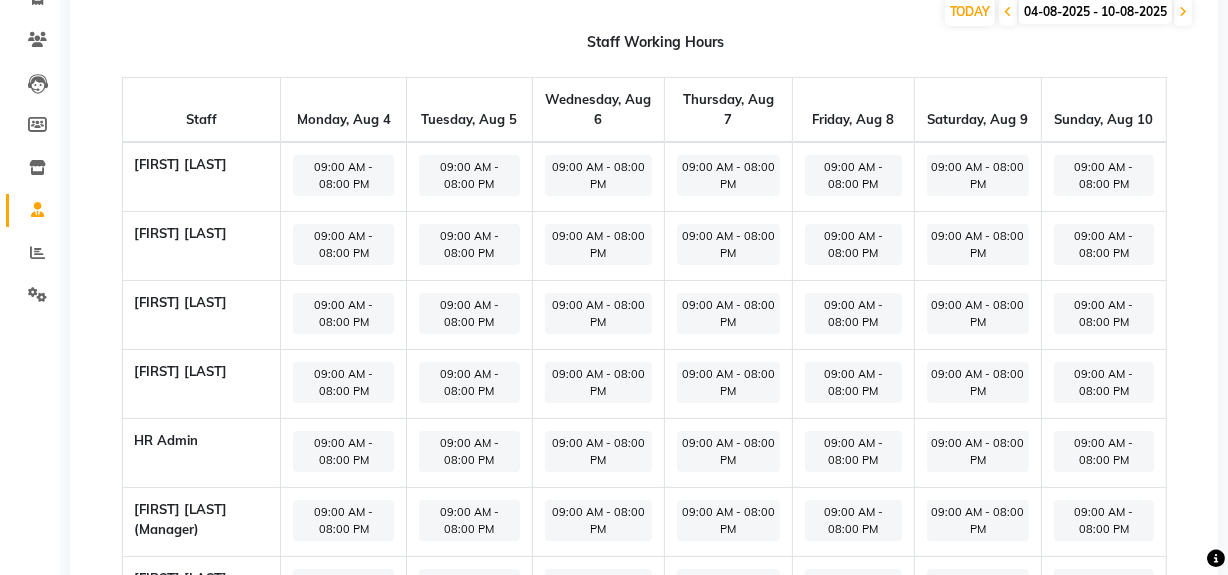 scroll, scrollTop: 0, scrollLeft: 0, axis: both 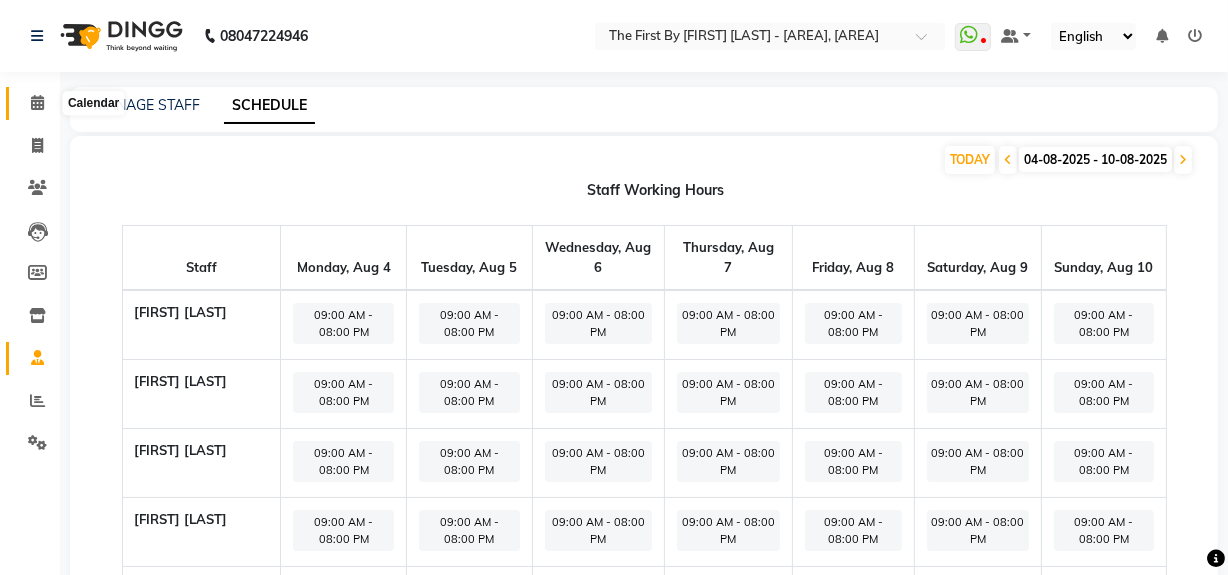 click 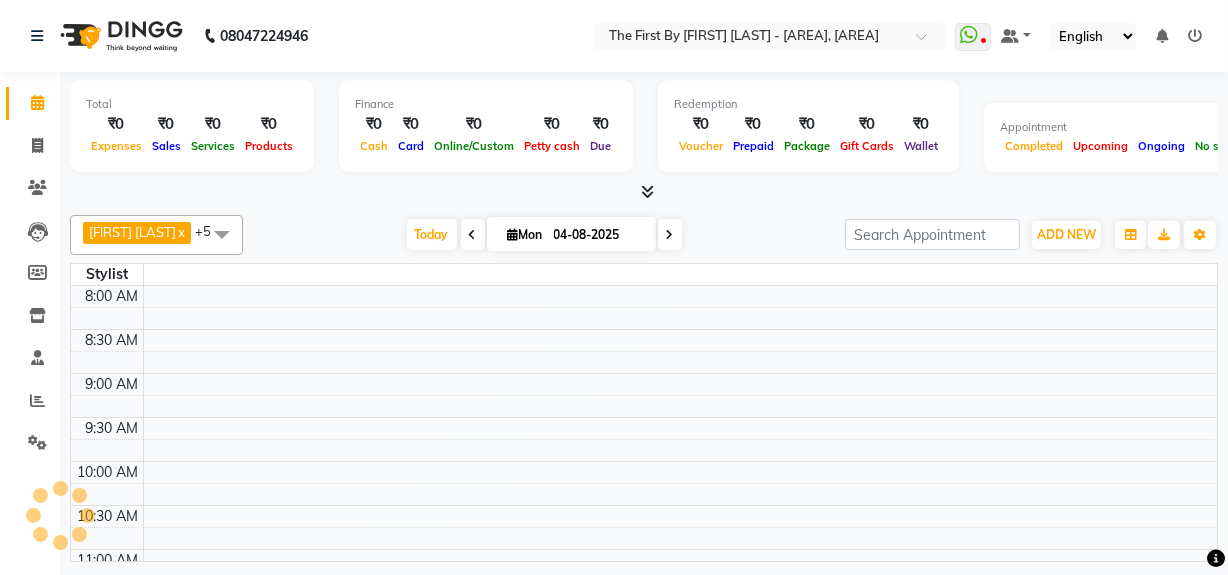 scroll, scrollTop: 0, scrollLeft: 0, axis: both 